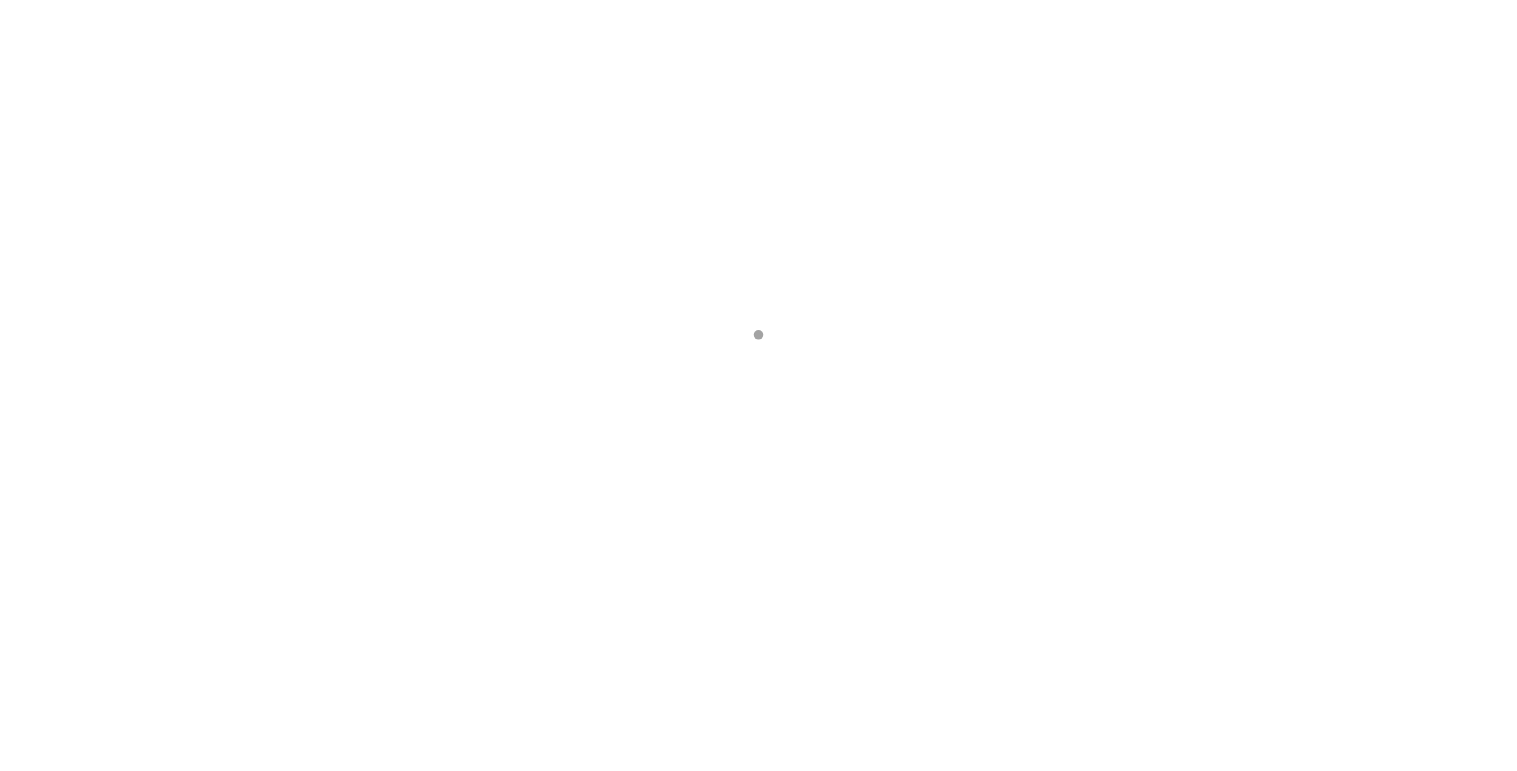scroll, scrollTop: 0, scrollLeft: 0, axis: both 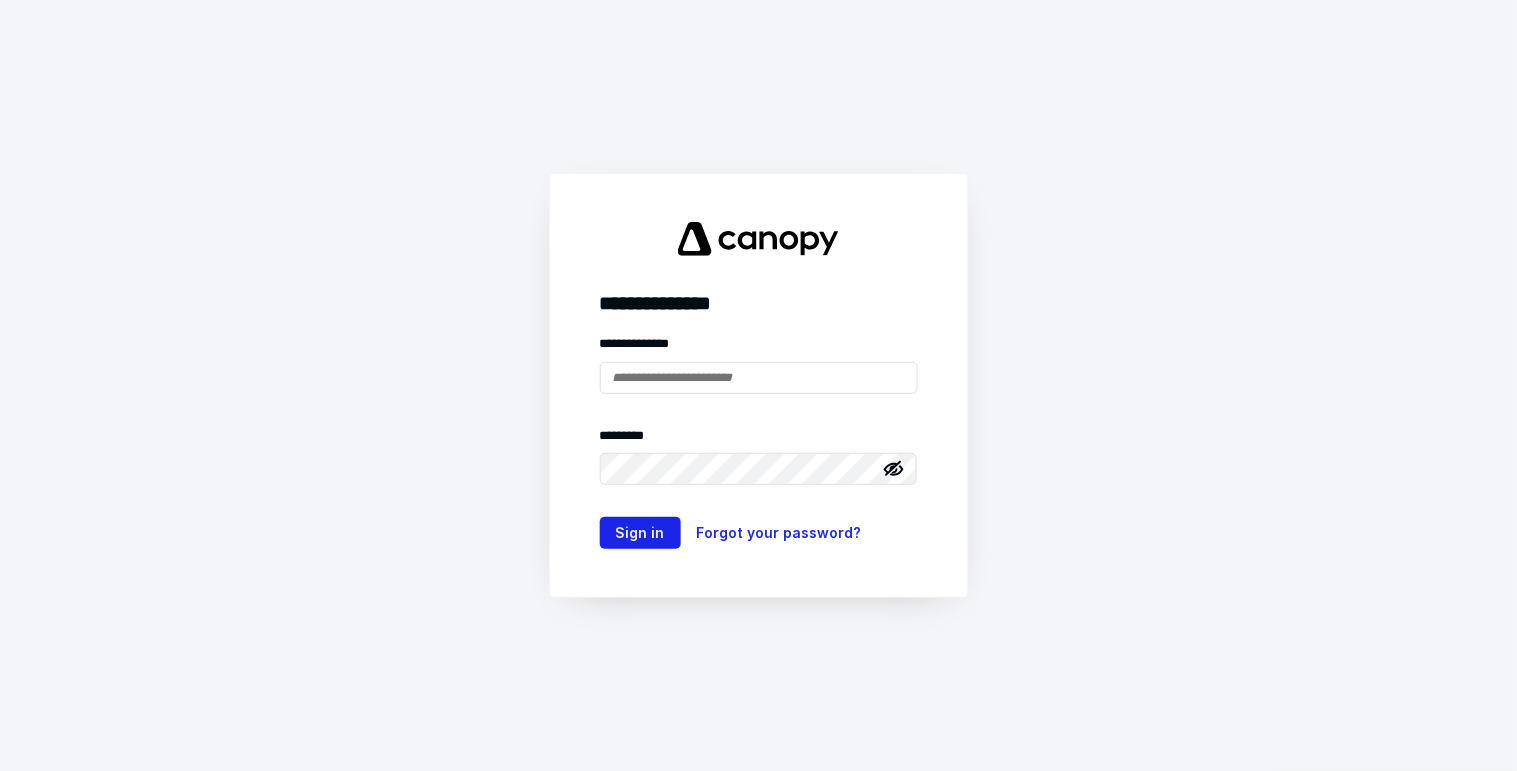 type on "**********" 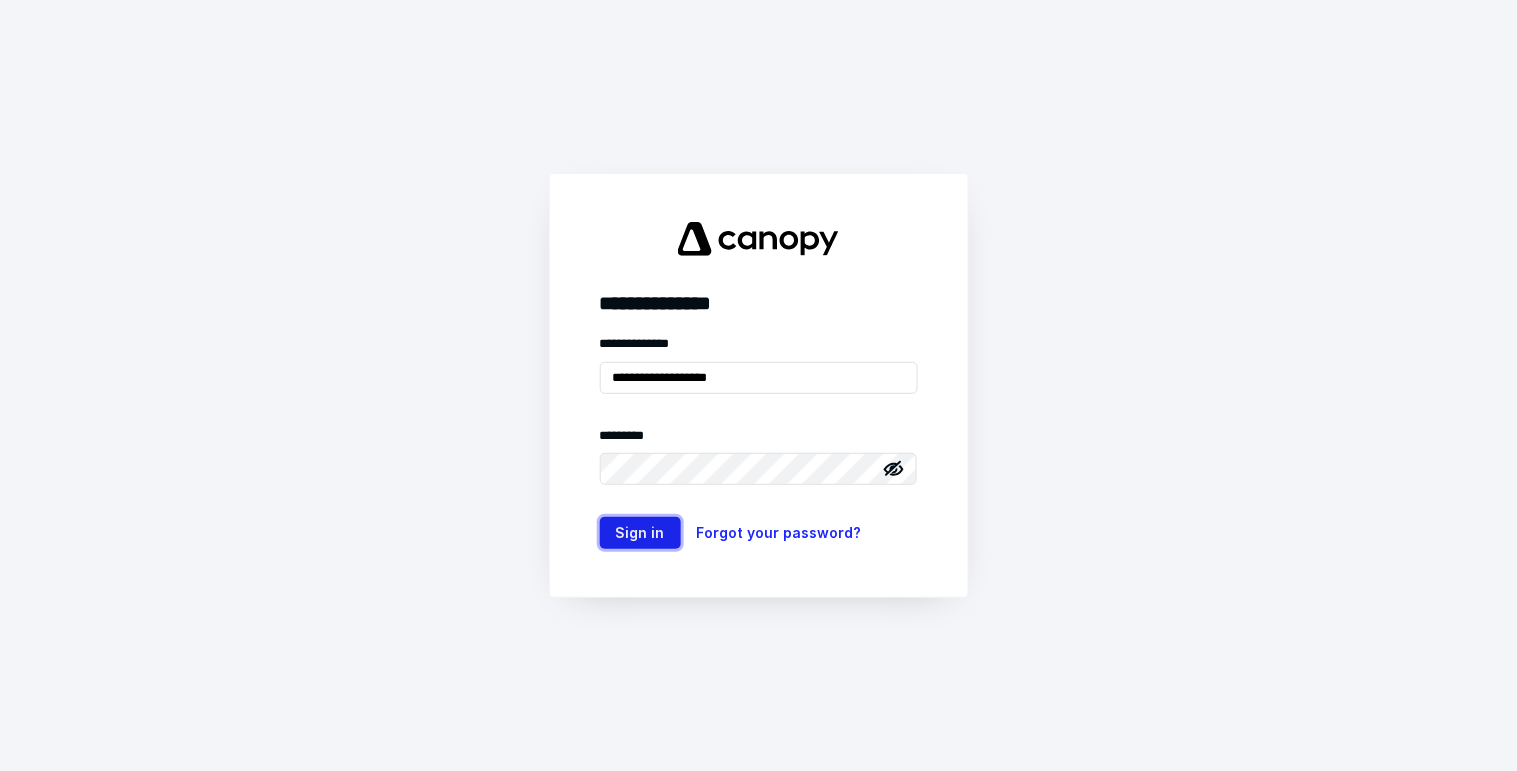 click on "Sign in" at bounding box center (640, 533) 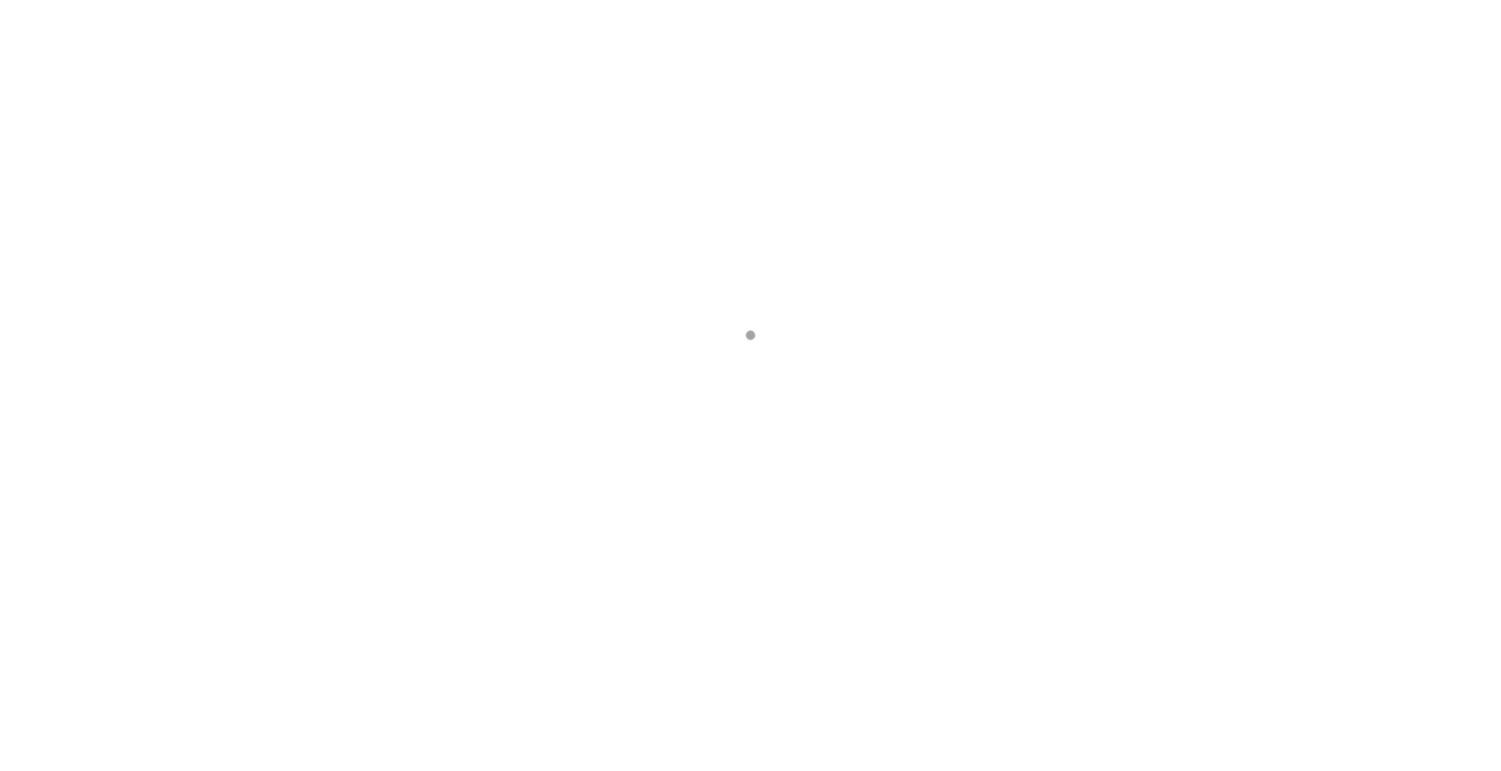 scroll, scrollTop: 0, scrollLeft: 0, axis: both 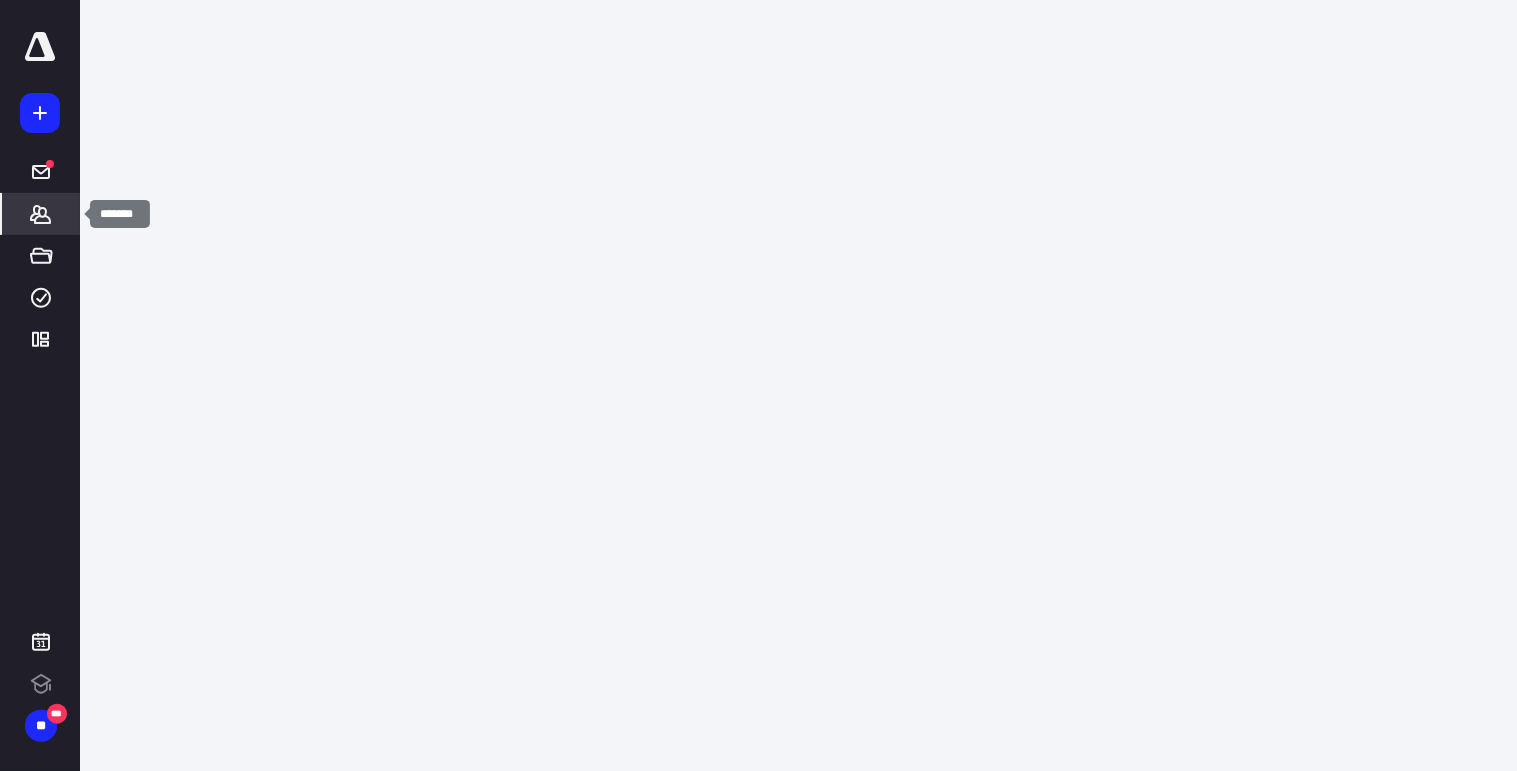 click 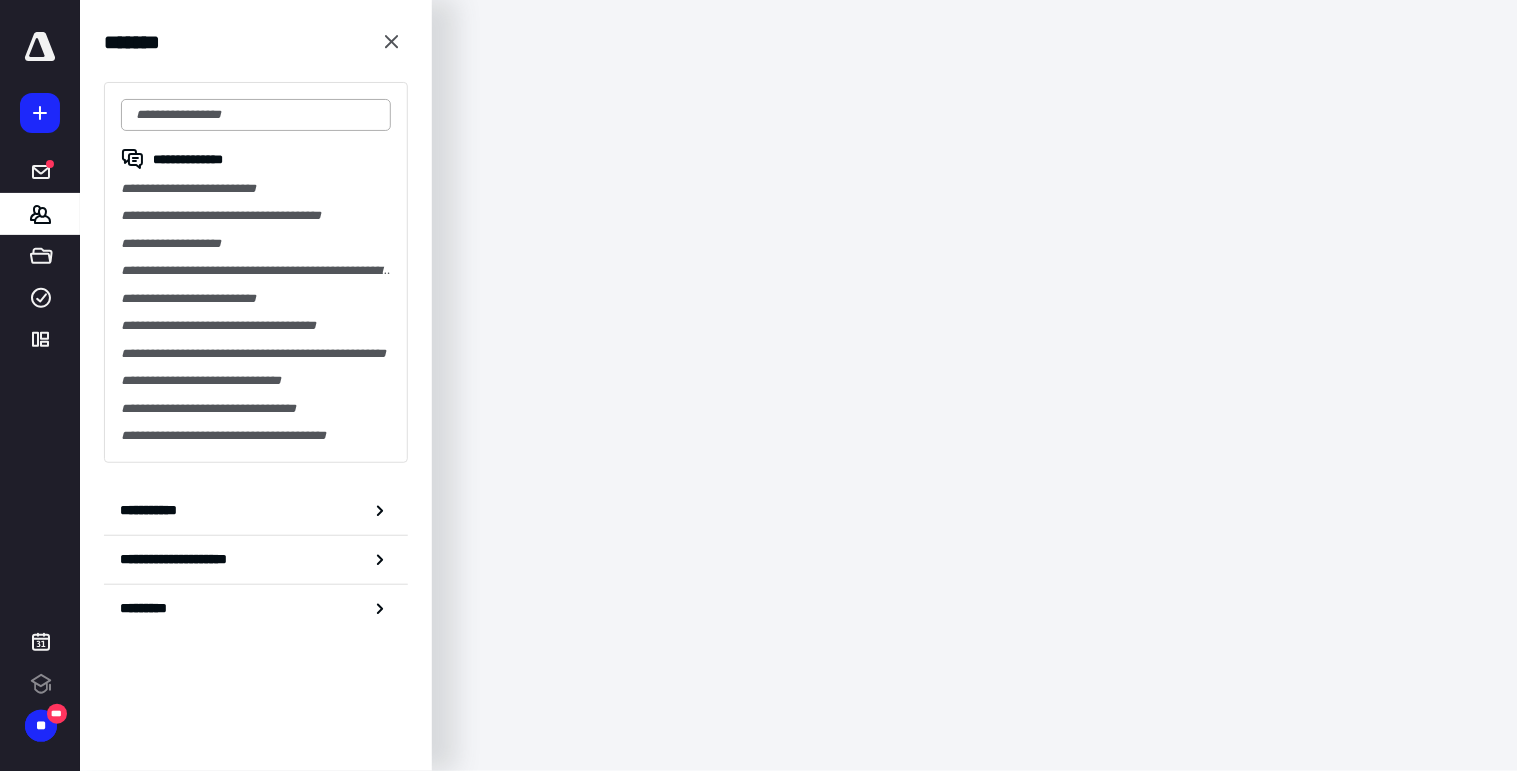 click at bounding box center [256, 115] 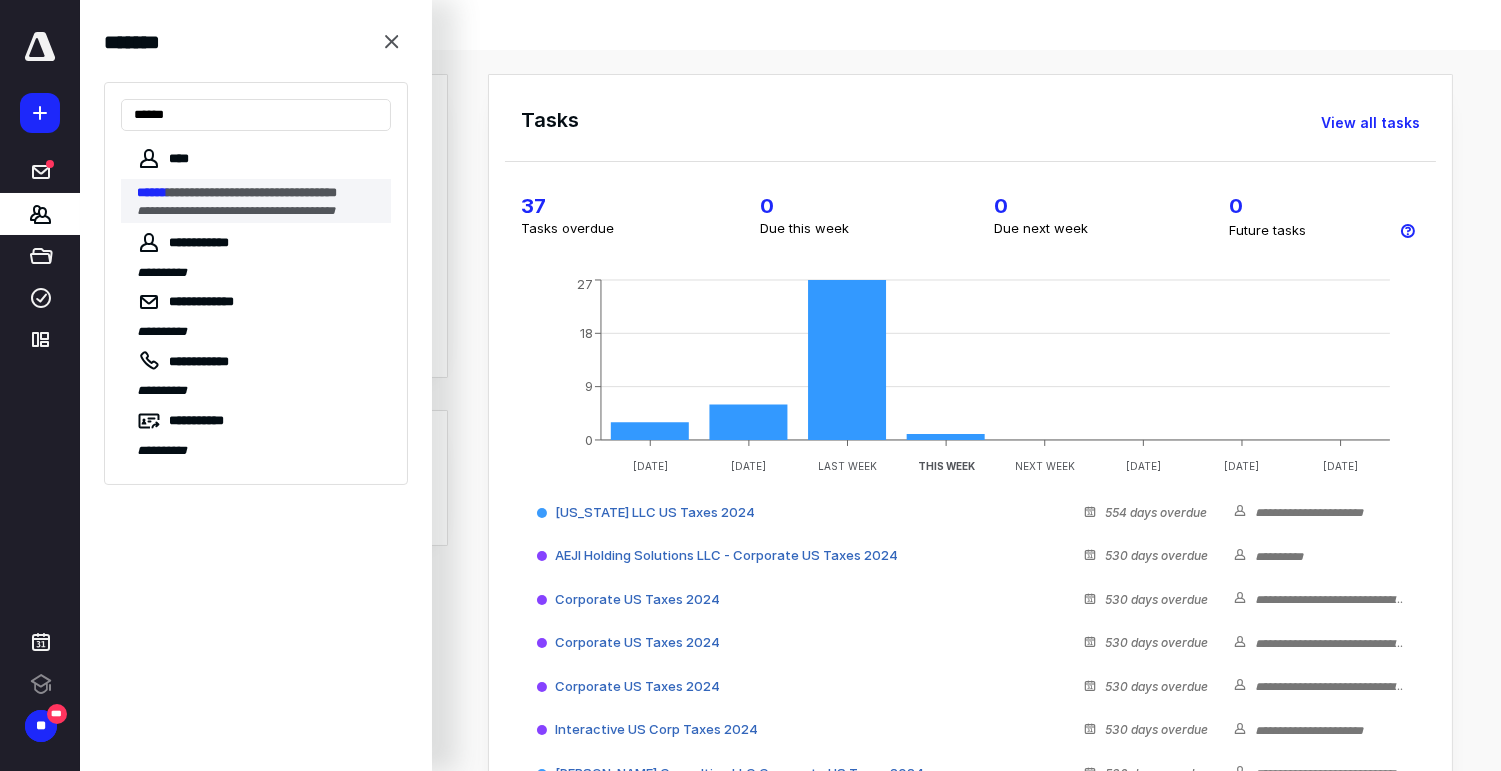 type on "******" 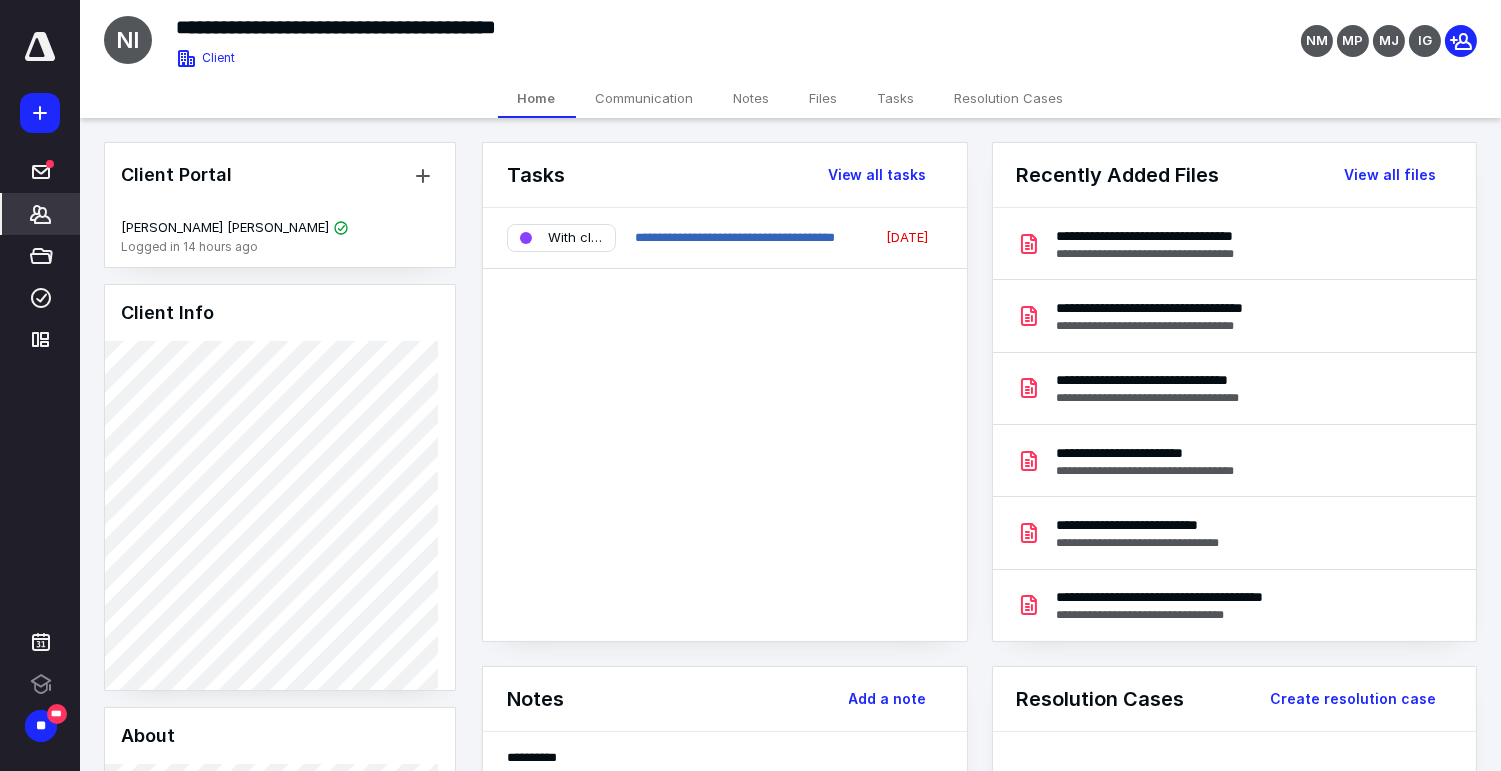click on "Tasks" at bounding box center (896, 98) 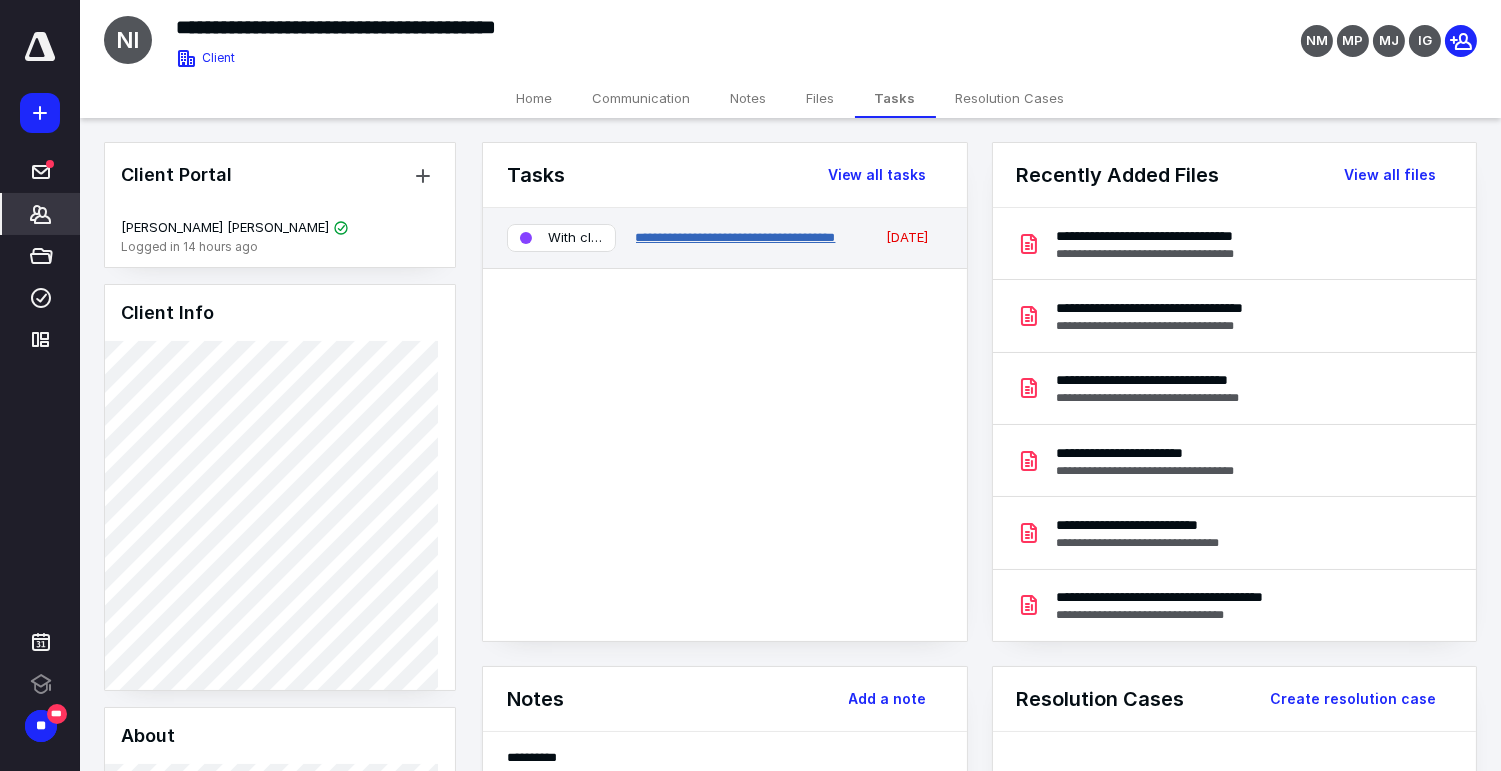 click on "**********" at bounding box center [736, 237] 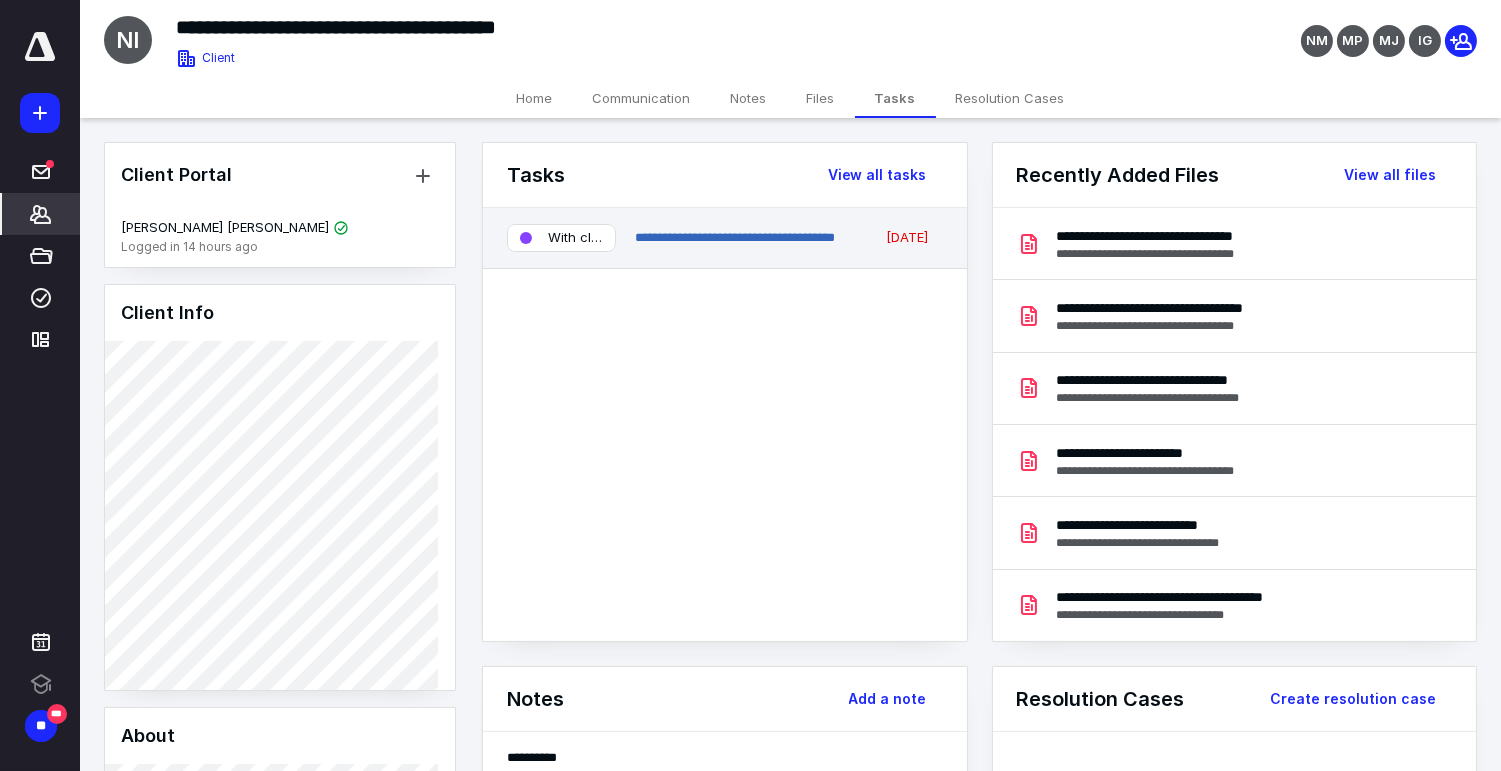 click on "**********" at bounding box center [725, 238] 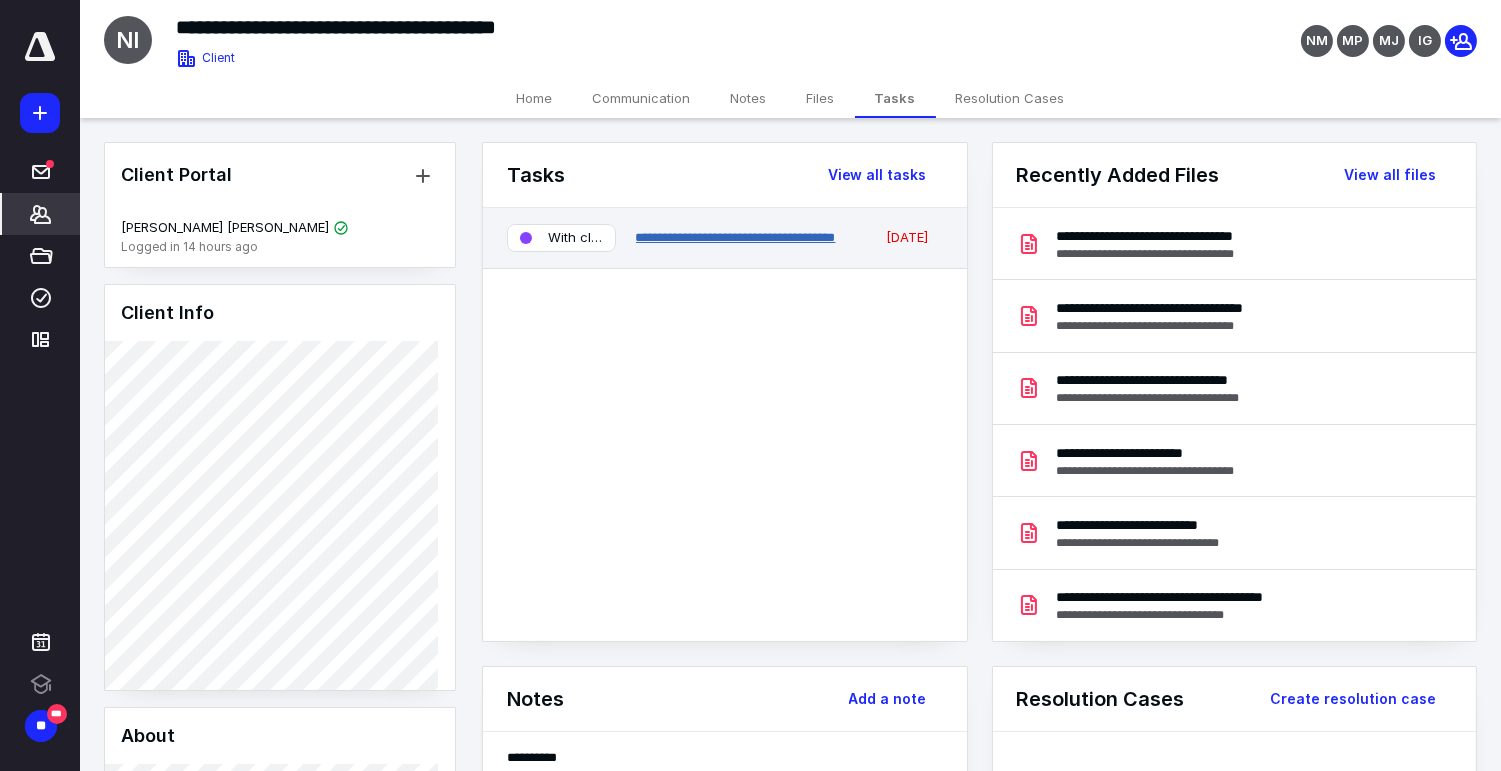 click on "**********" at bounding box center (736, 237) 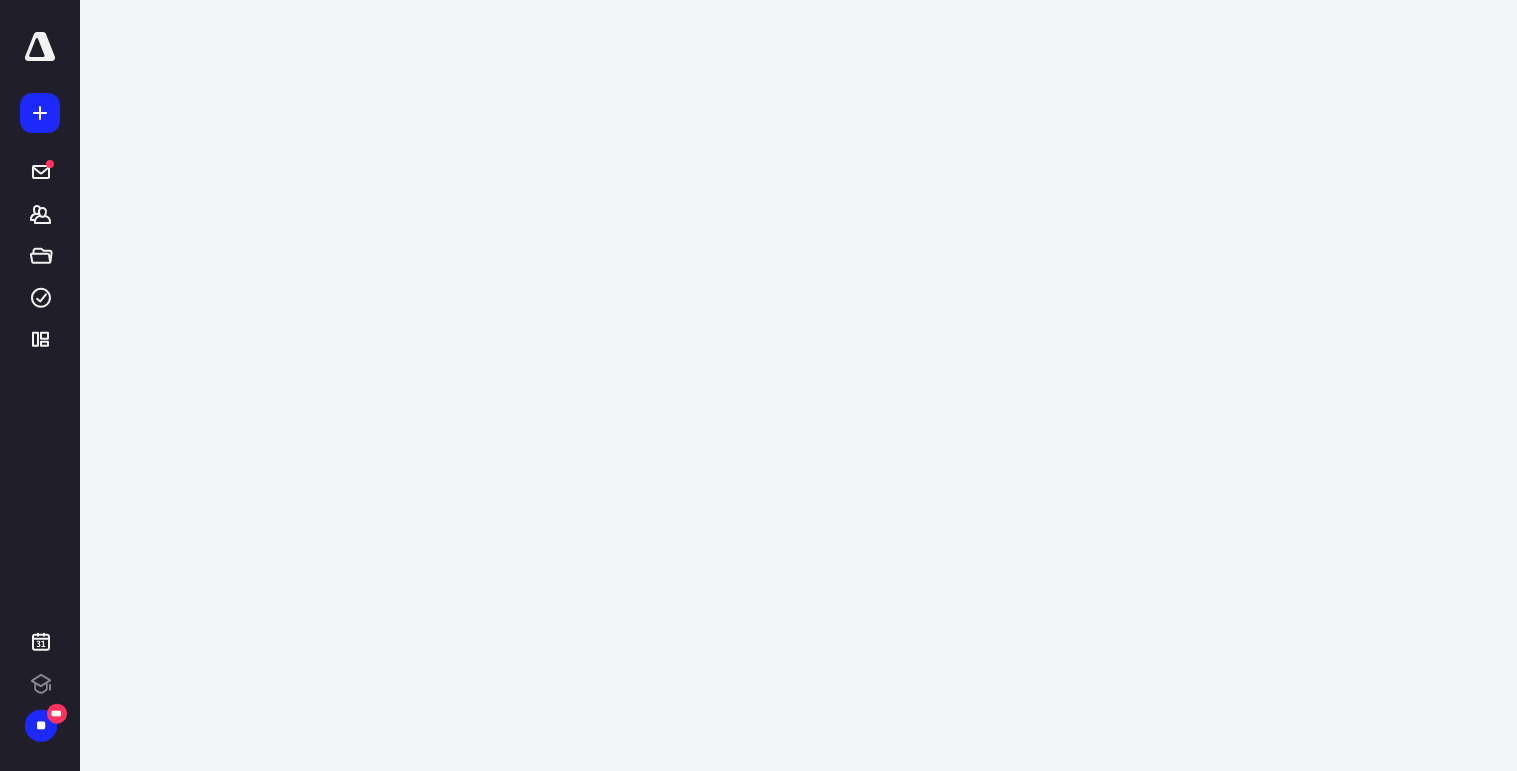 click on "**********" at bounding box center (759, 385) 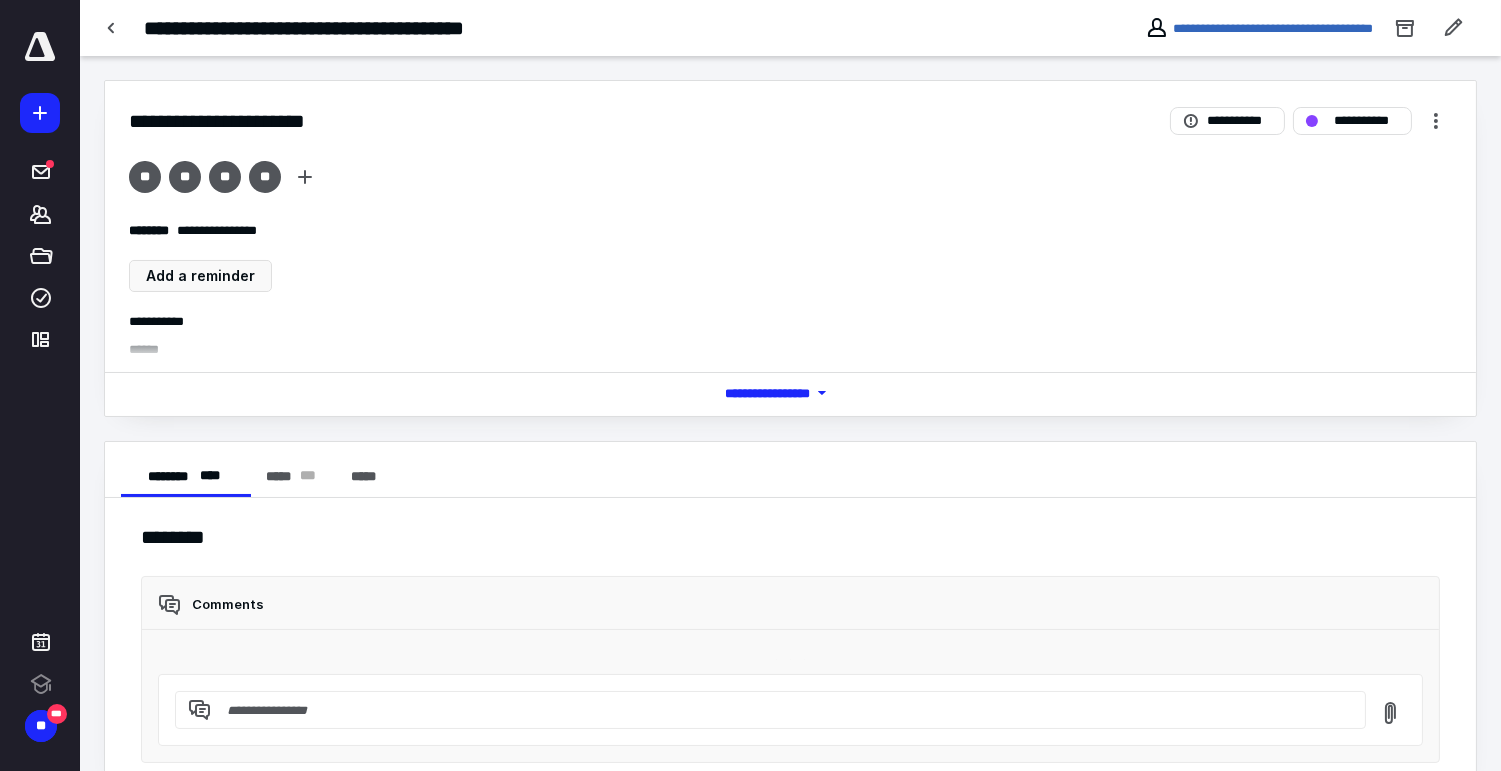 scroll, scrollTop: 42, scrollLeft: 0, axis: vertical 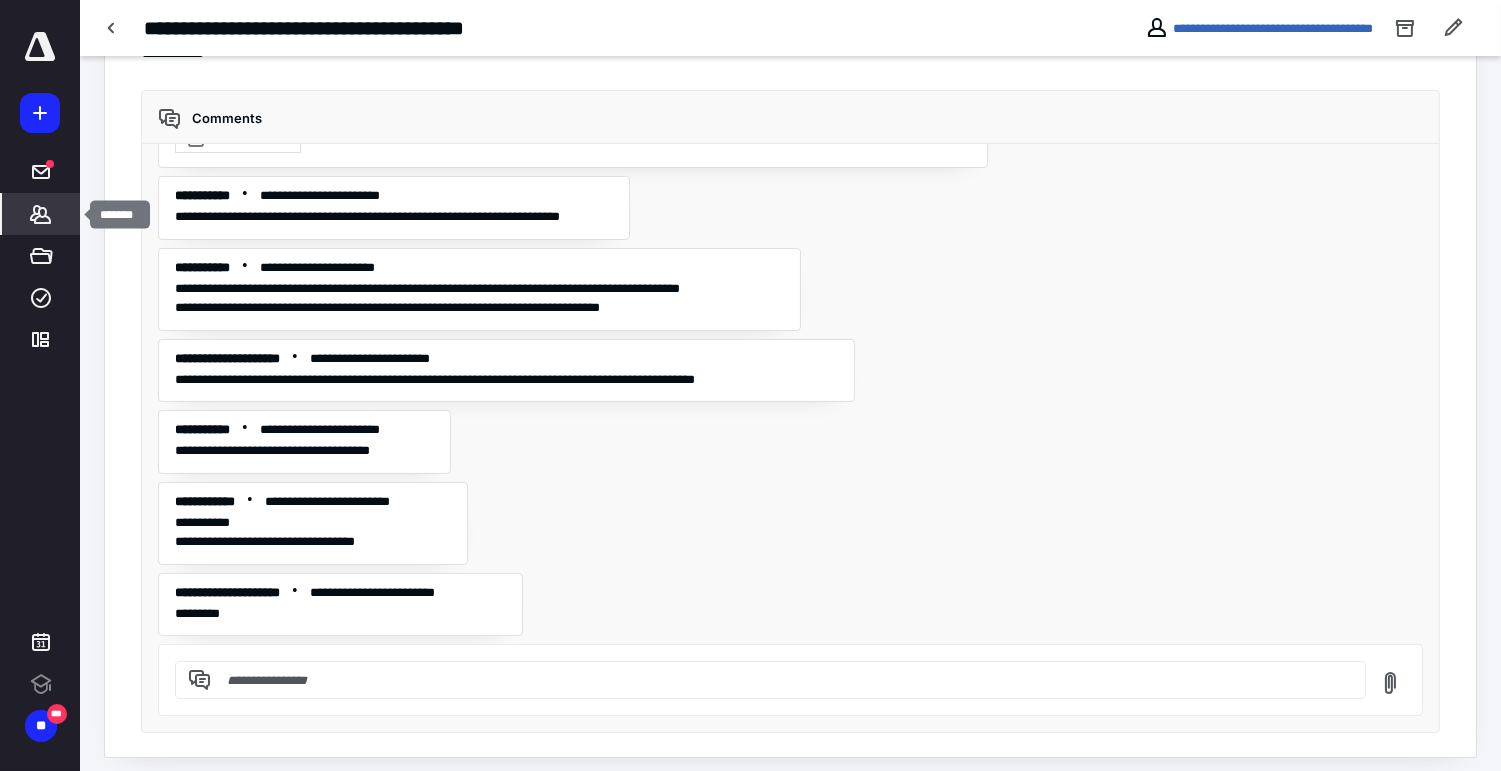 click 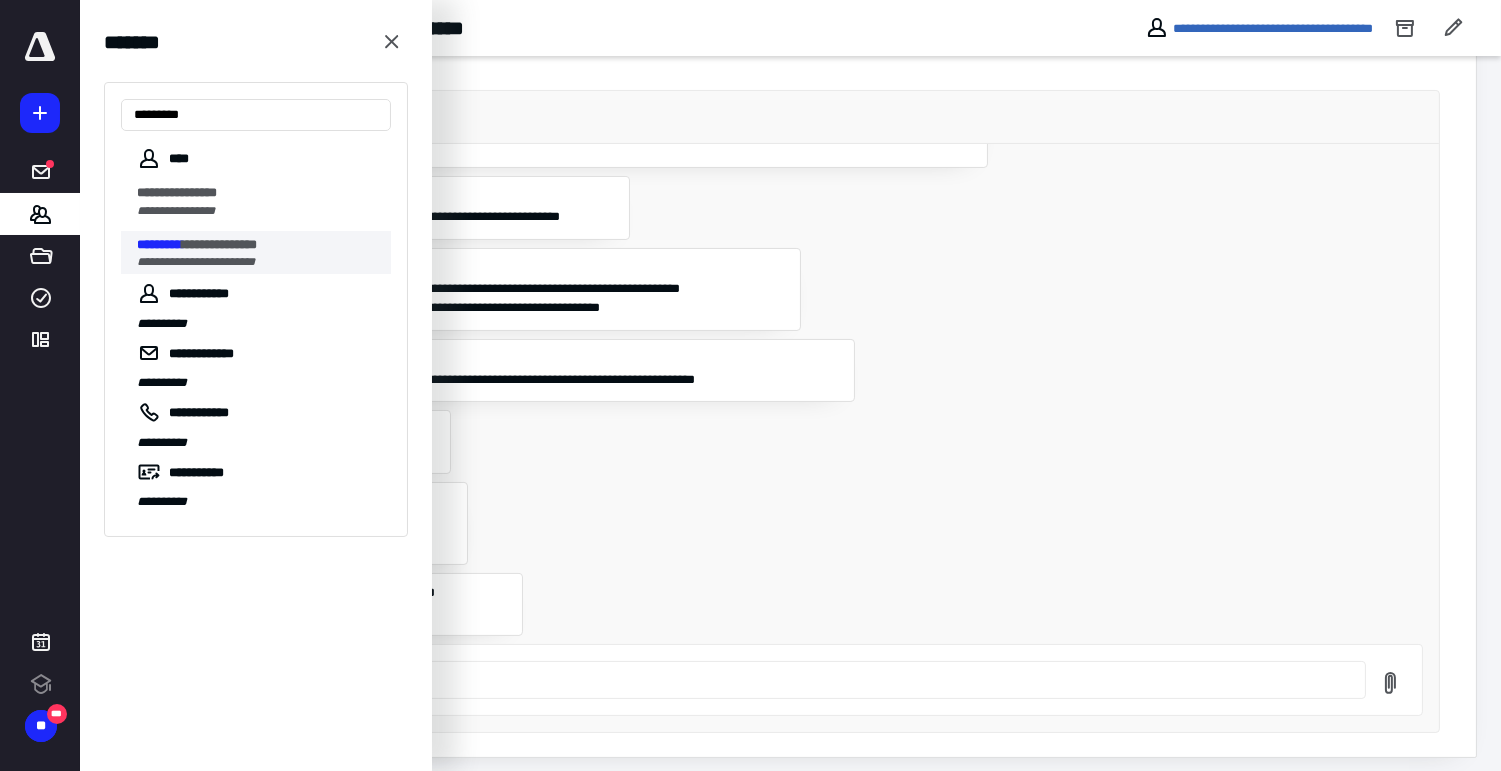 type on "*********" 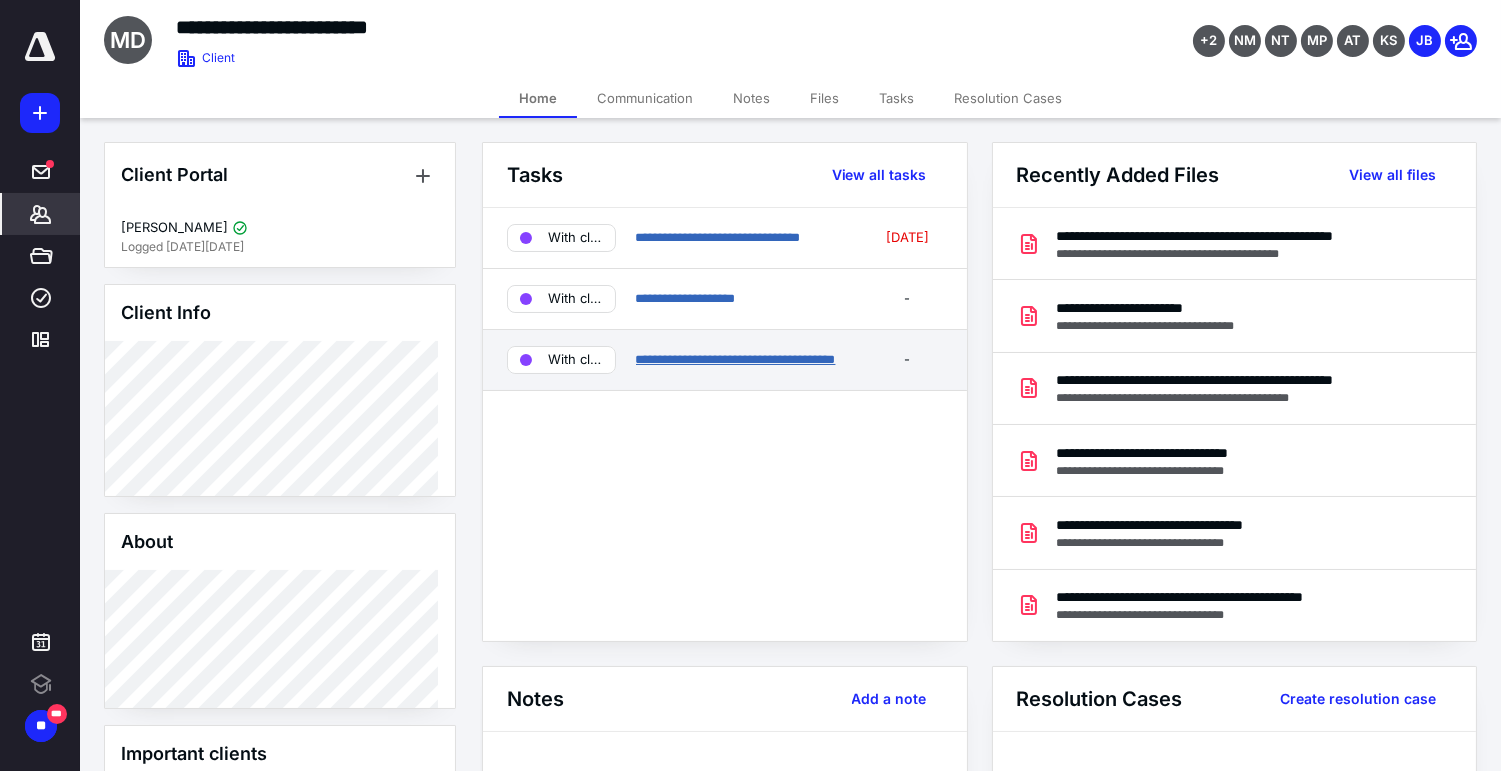 click on "**********" at bounding box center [736, 359] 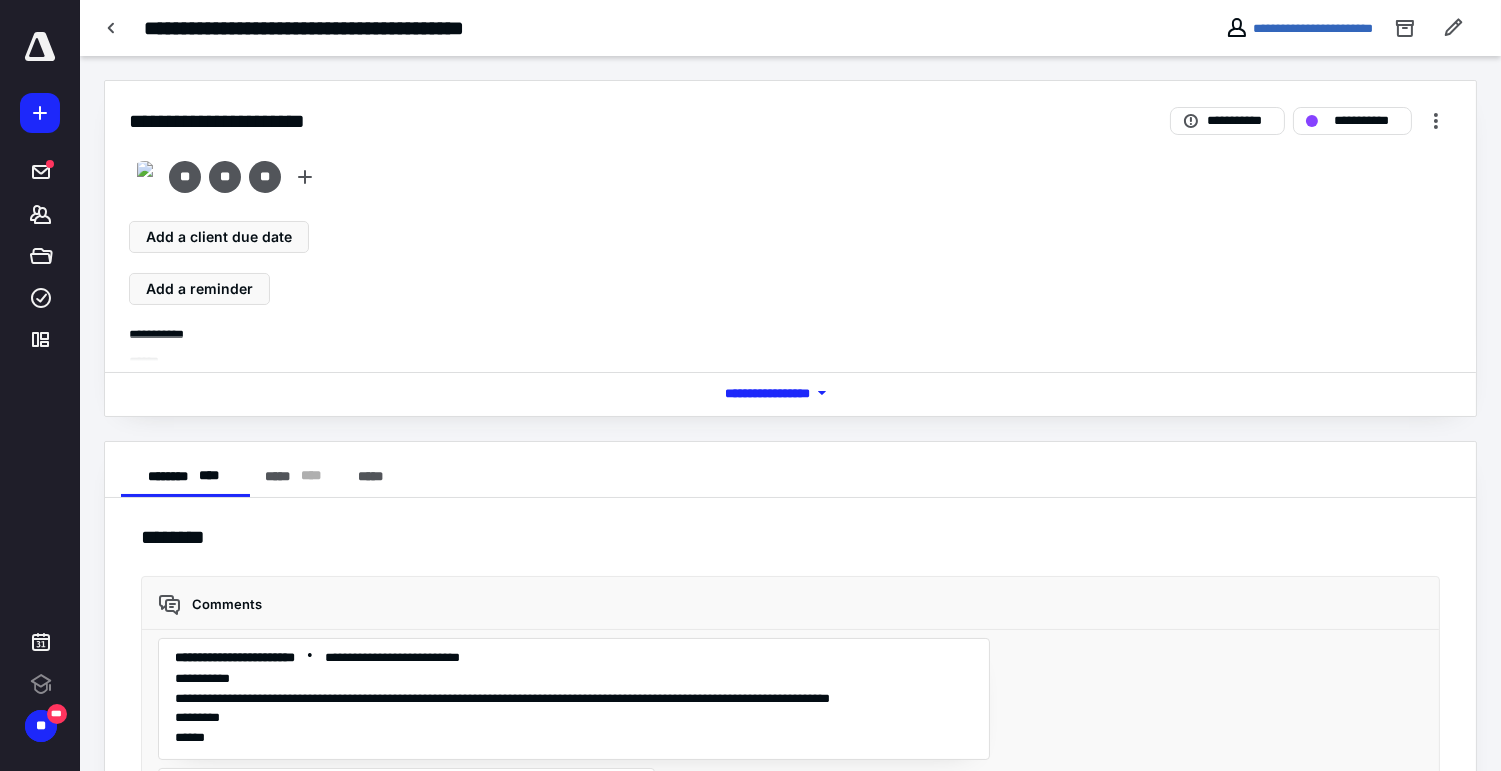 scroll, scrollTop: 8170, scrollLeft: 0, axis: vertical 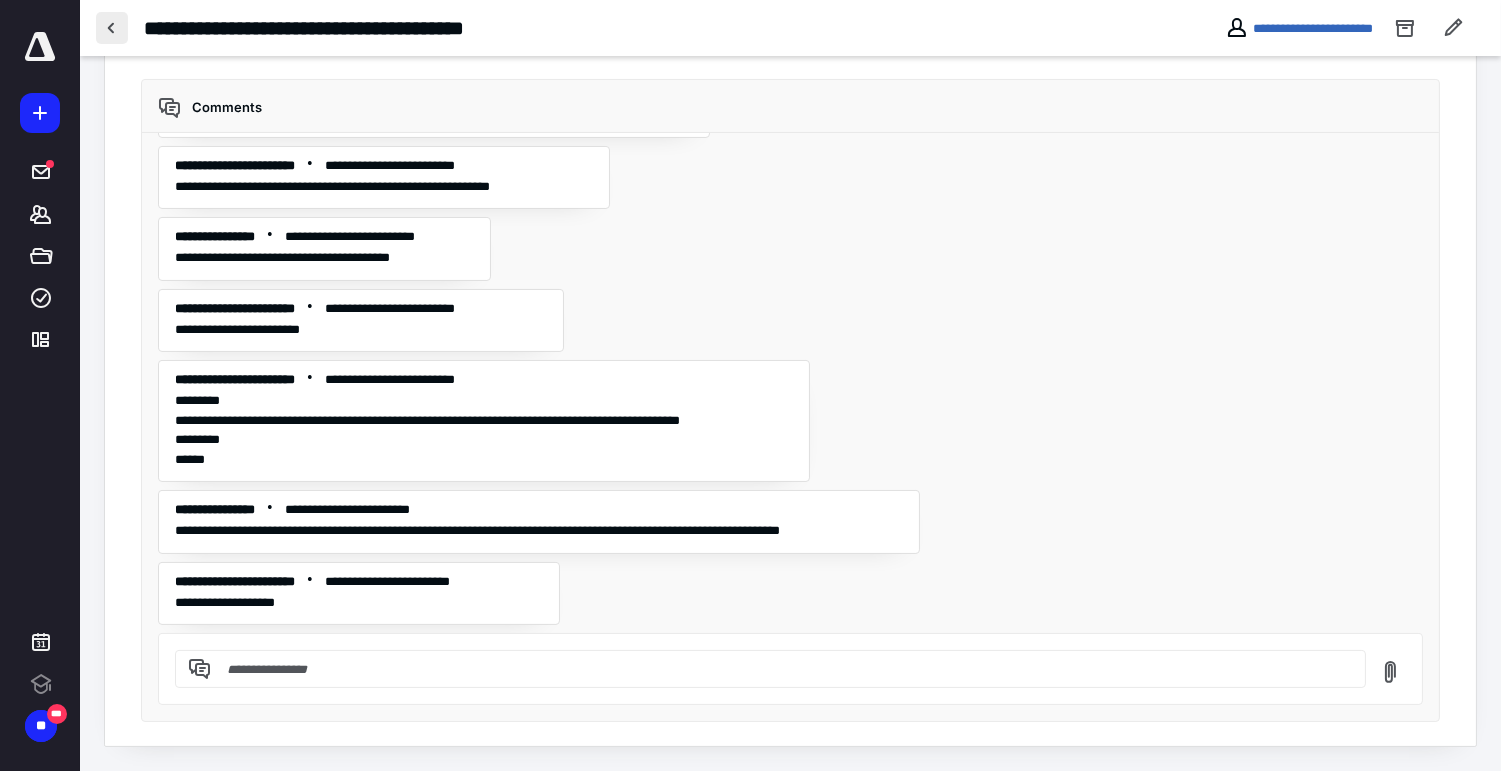 click at bounding box center [112, 28] 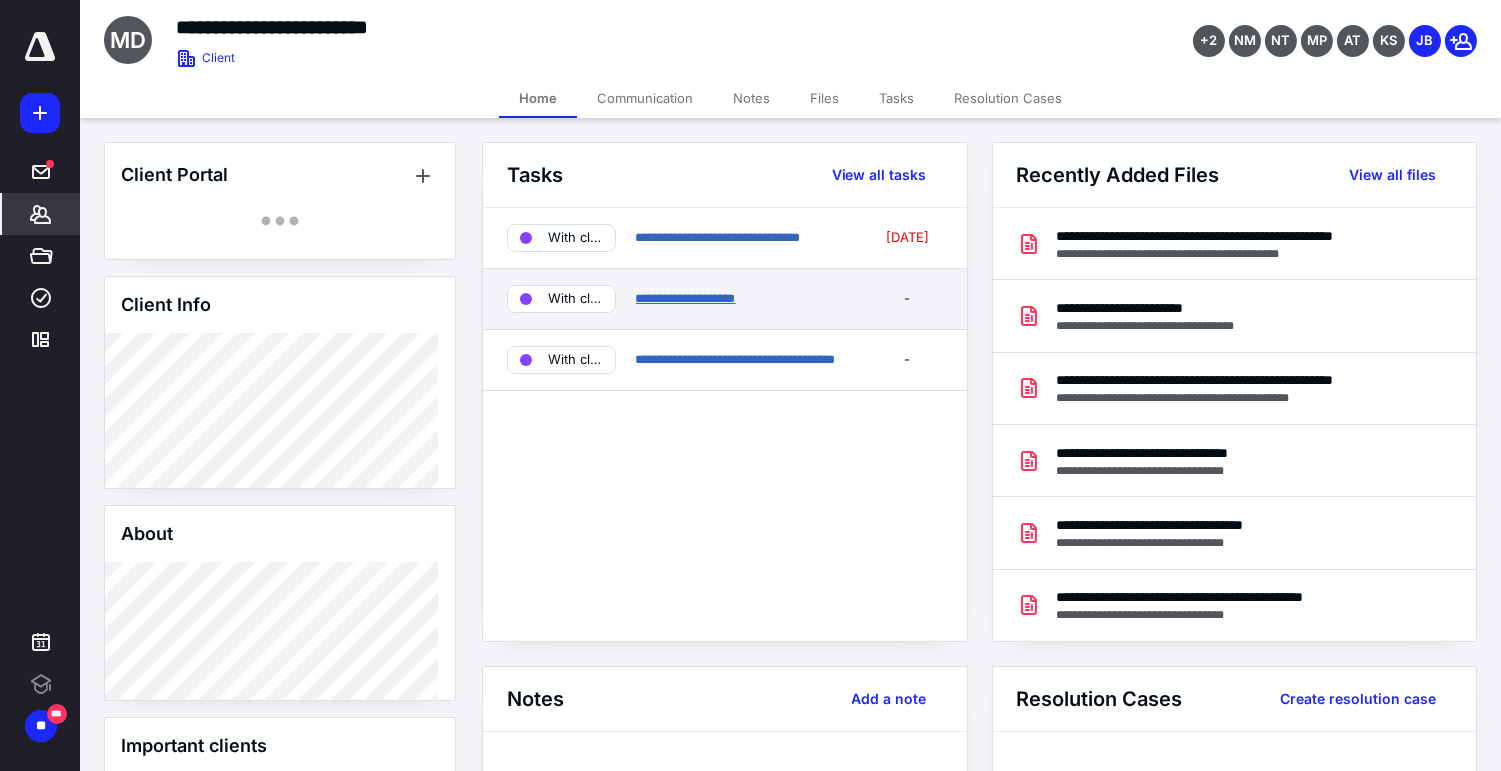 click on "**********" at bounding box center [686, 298] 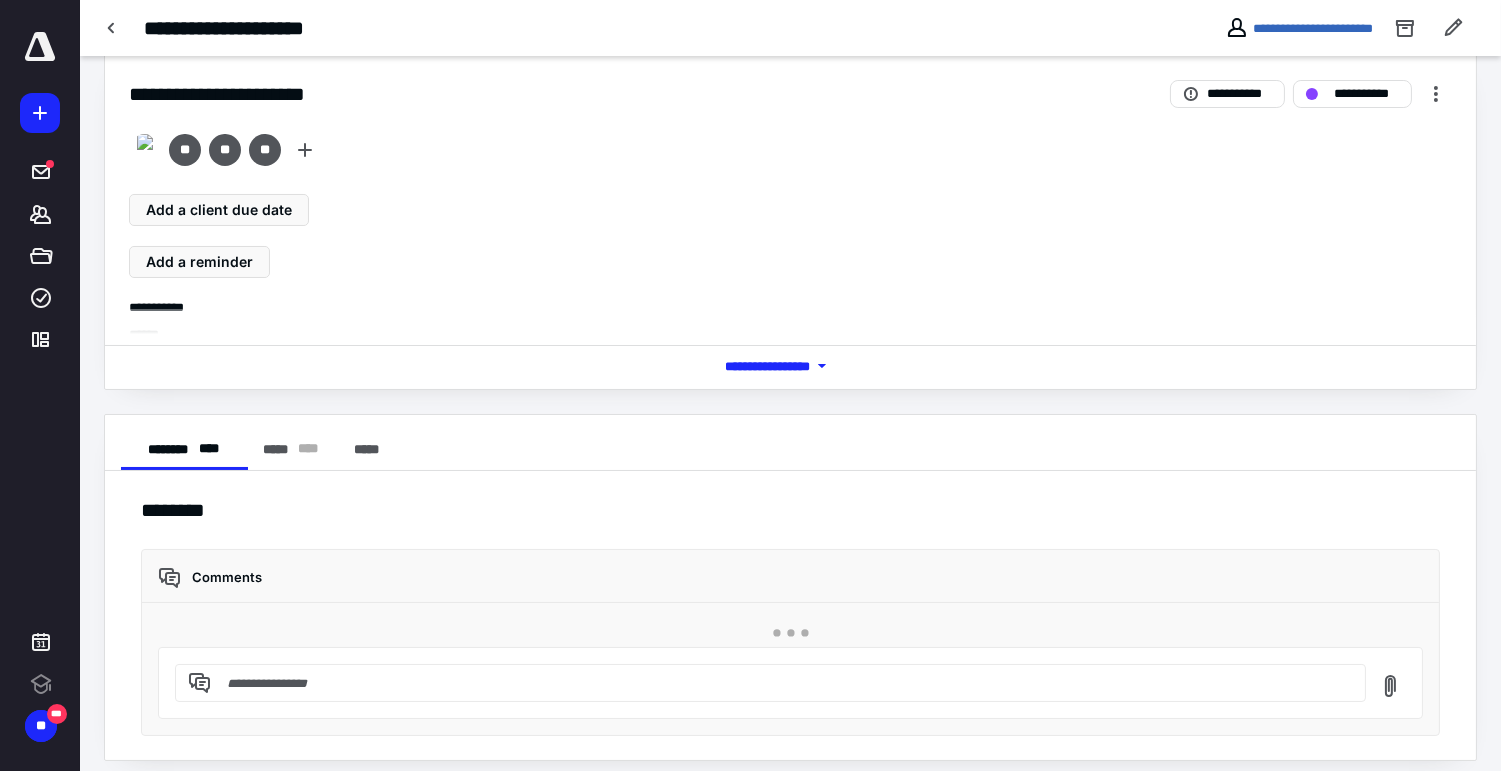 scroll, scrollTop: 42, scrollLeft: 0, axis: vertical 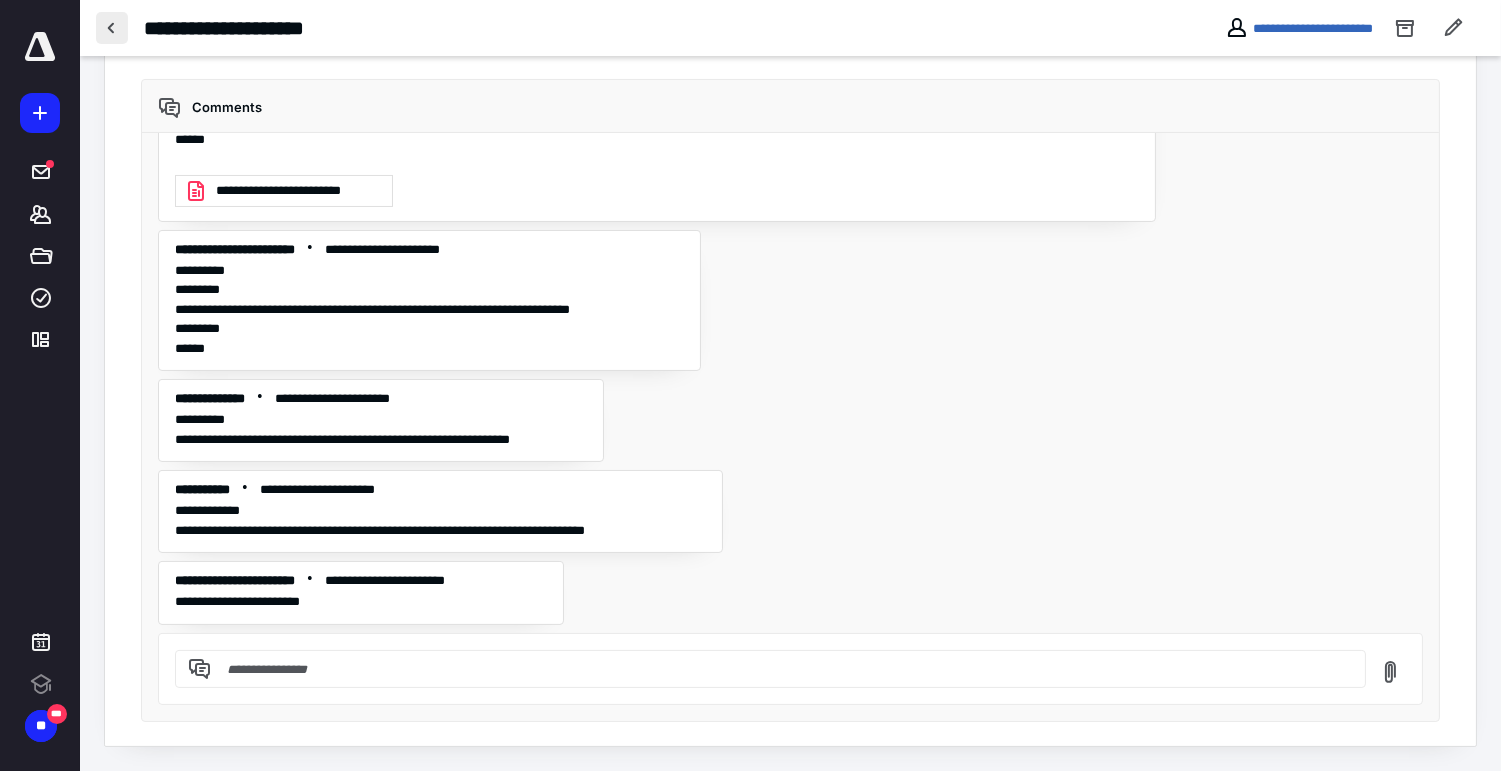 click at bounding box center [112, 28] 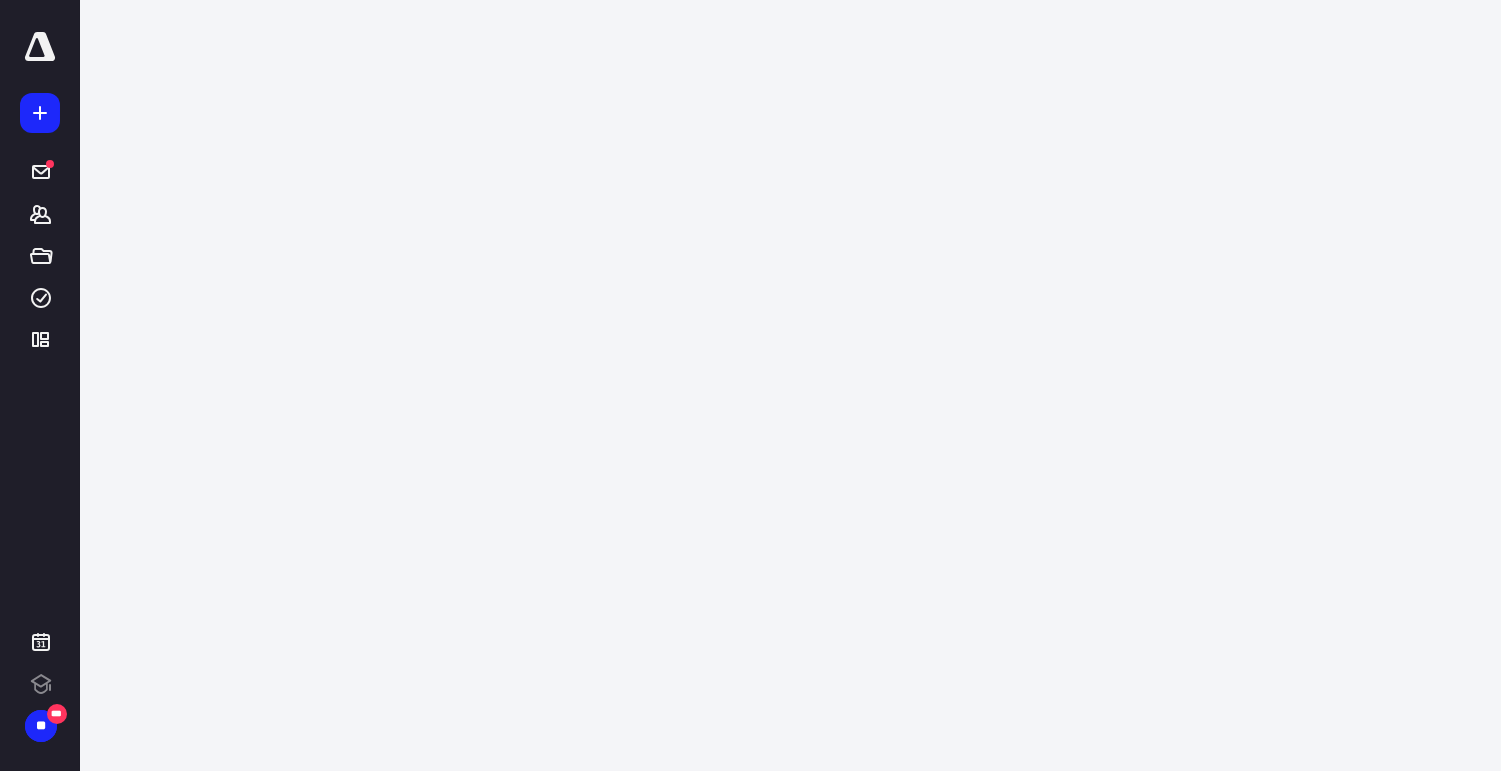 scroll, scrollTop: 0, scrollLeft: 0, axis: both 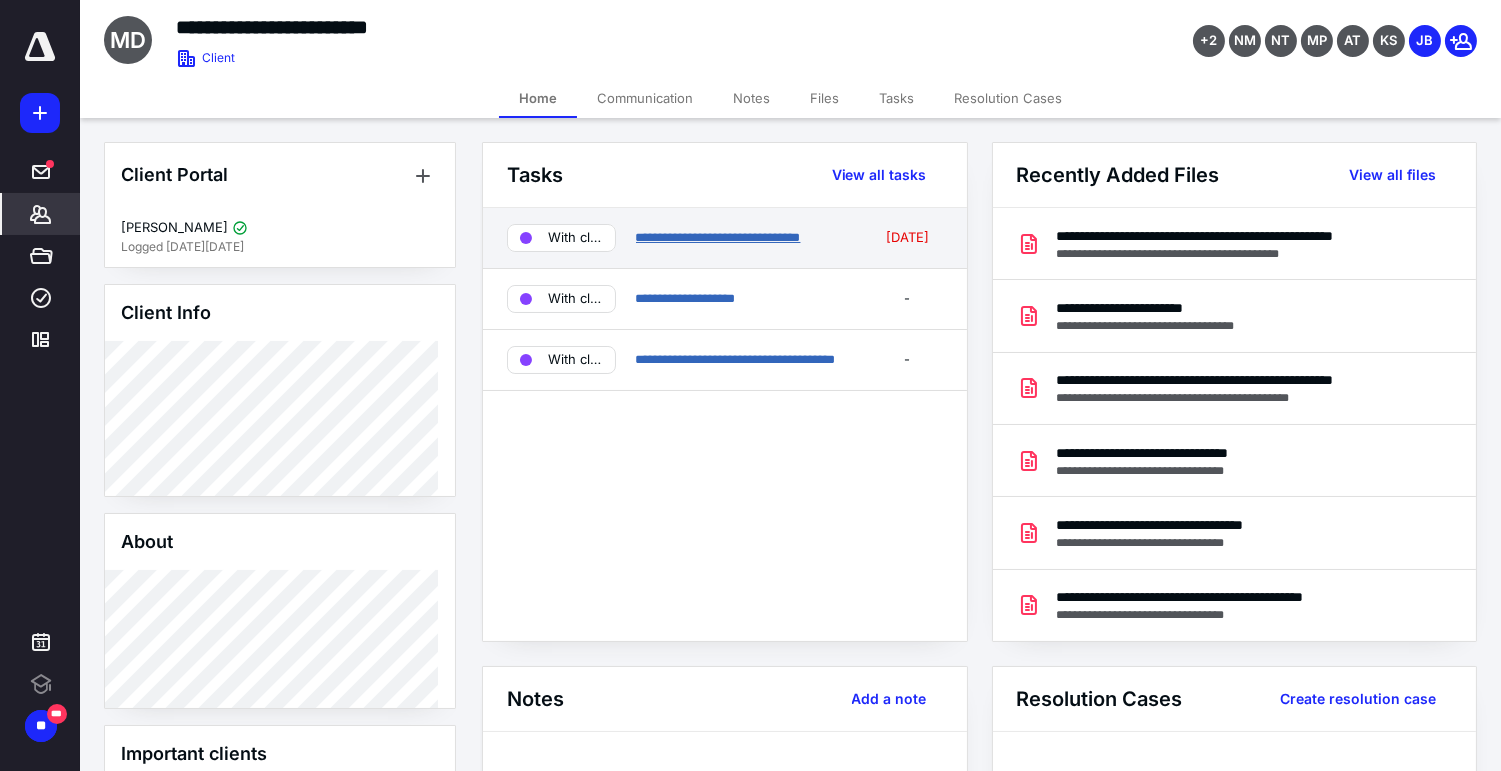 click on "**********" at bounding box center (718, 237) 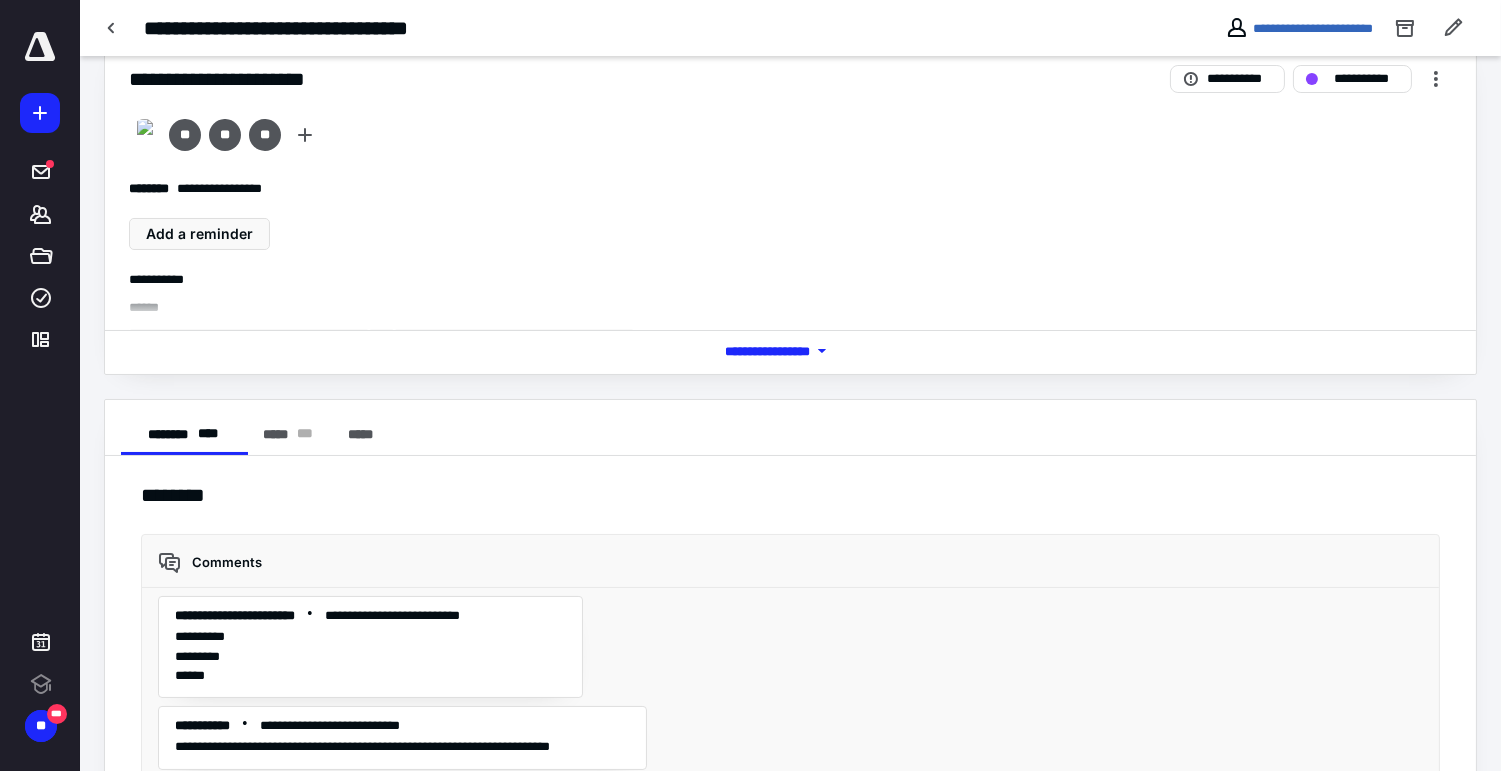 scroll, scrollTop: 153, scrollLeft: 0, axis: vertical 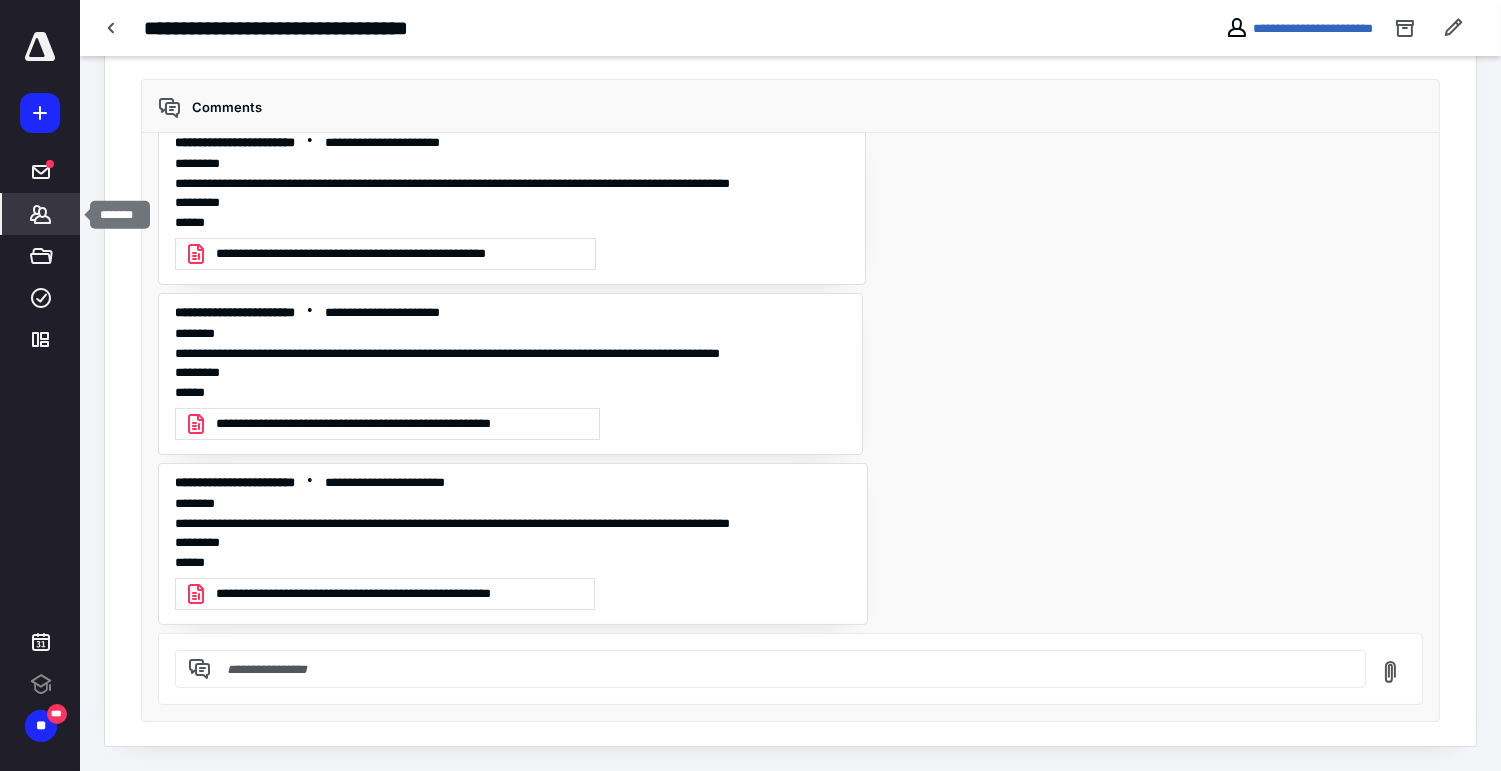 click on "*******" at bounding box center (41, 214) 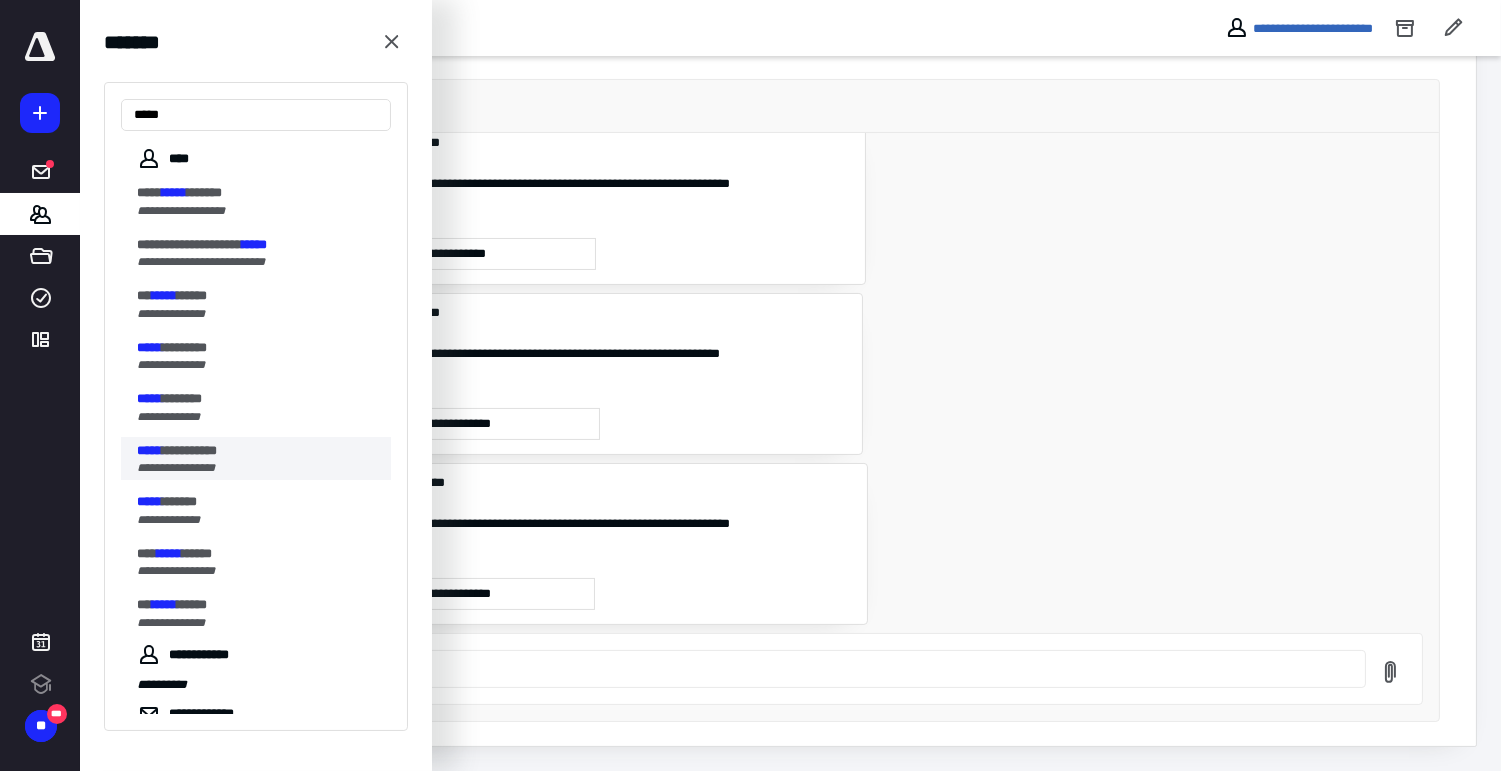 type on "*****" 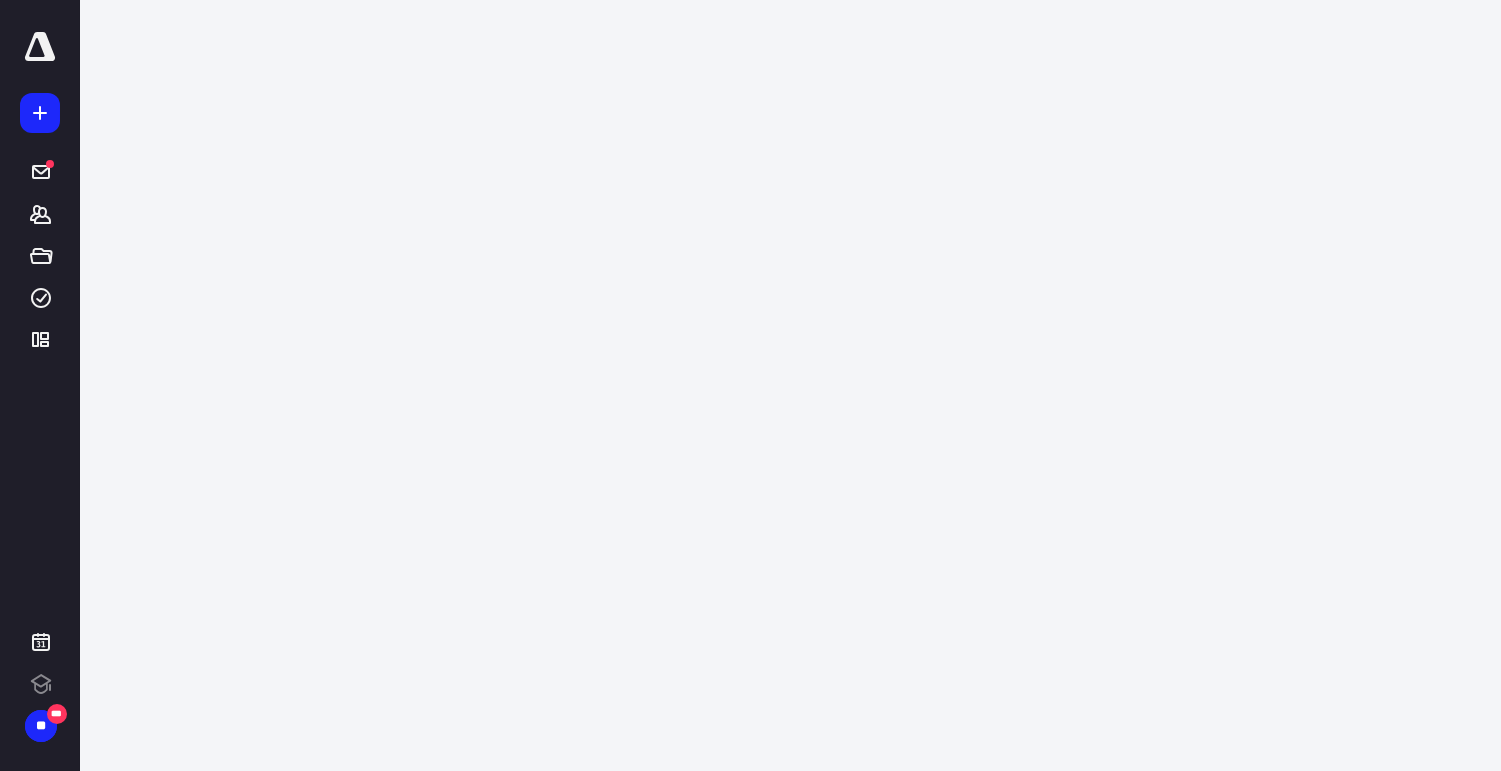 scroll, scrollTop: 0, scrollLeft: 0, axis: both 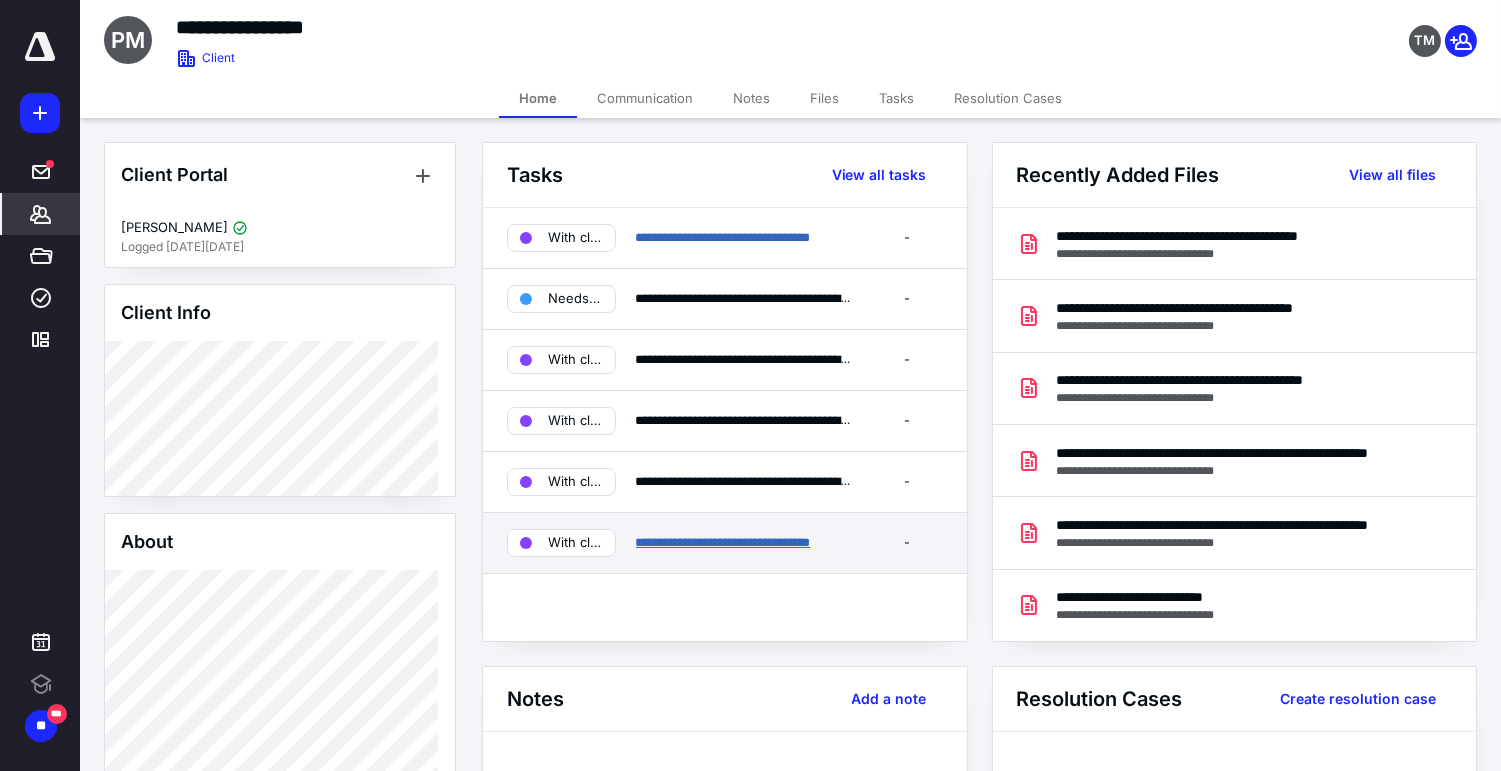click on "**********" at bounding box center (723, 542) 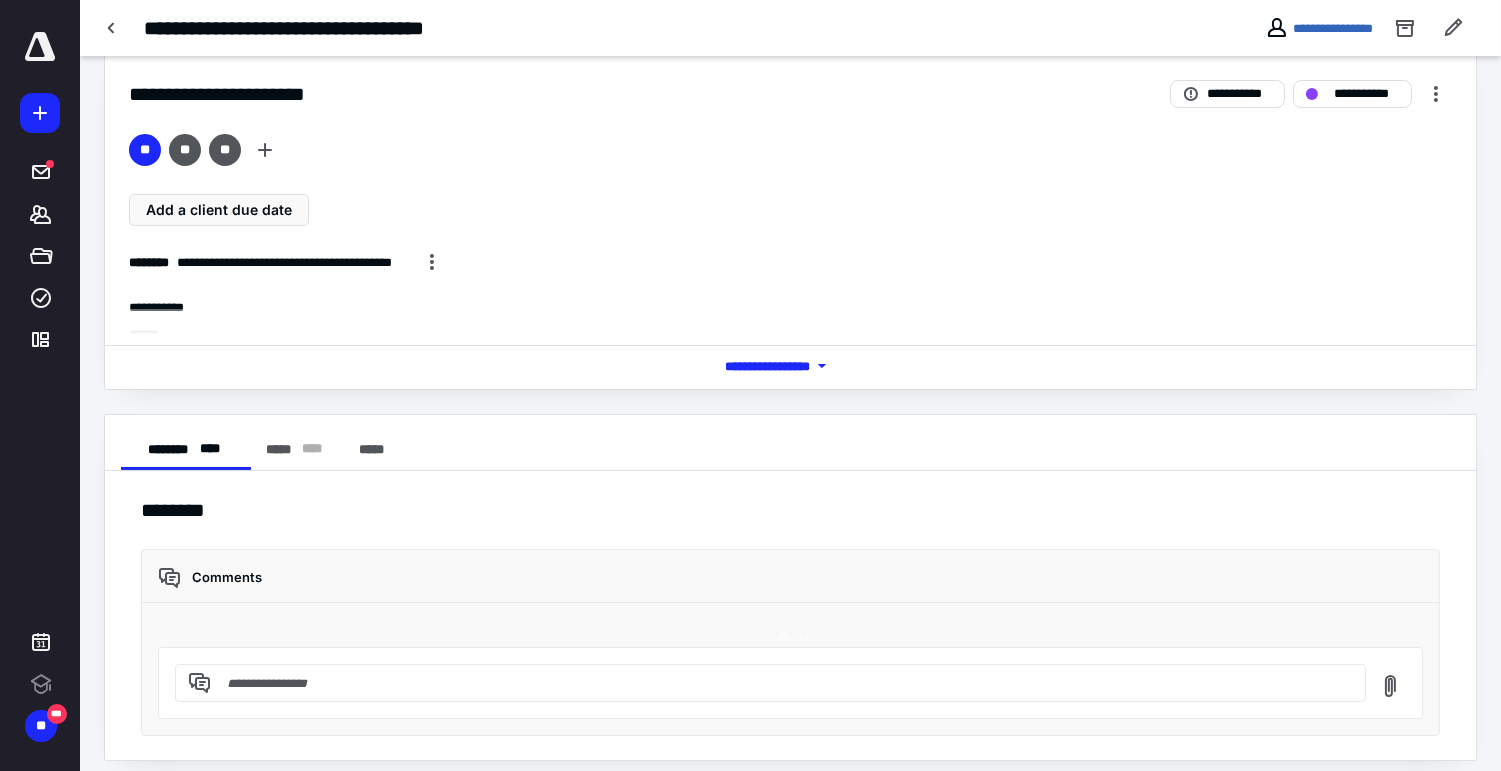 scroll, scrollTop: 42, scrollLeft: 0, axis: vertical 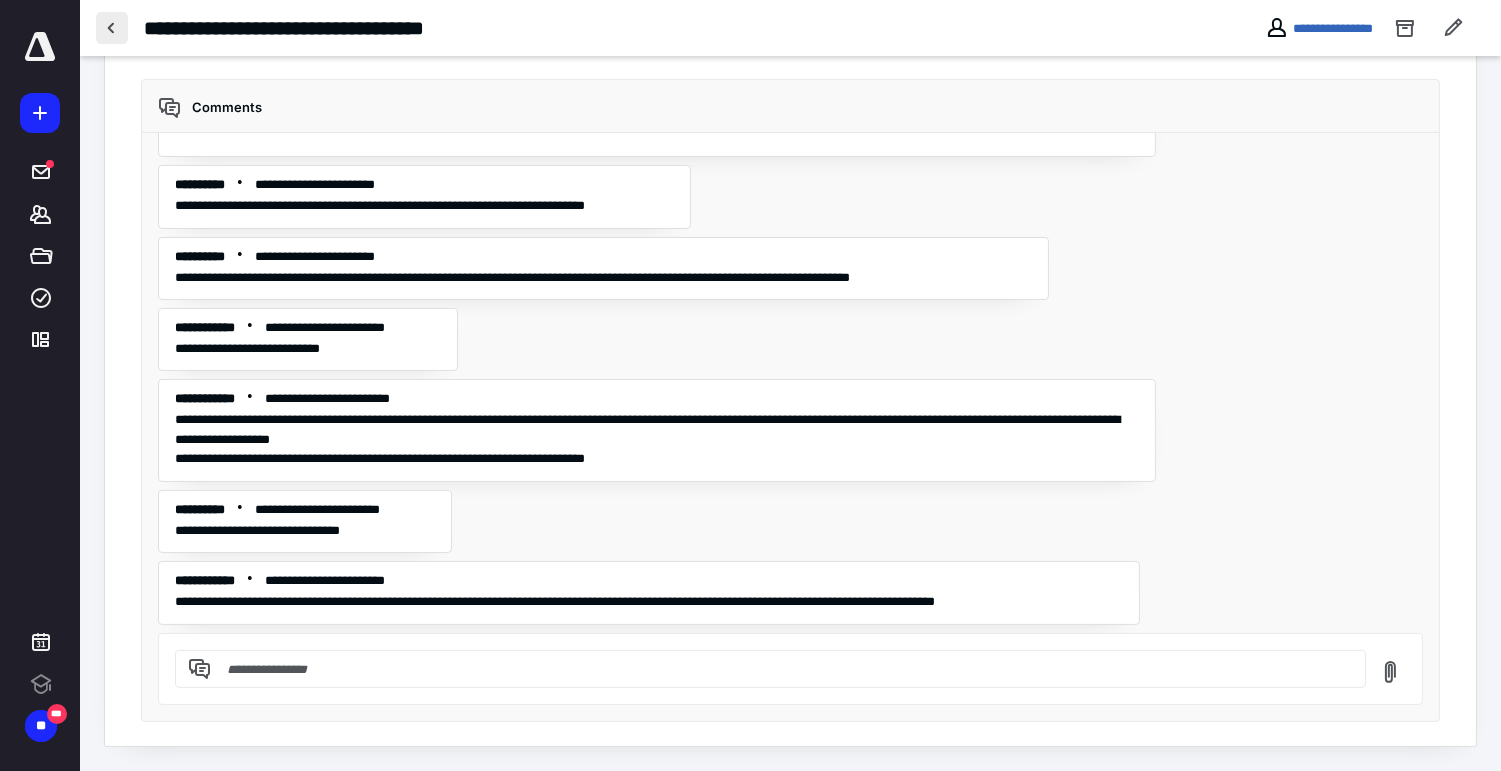 click at bounding box center (112, 28) 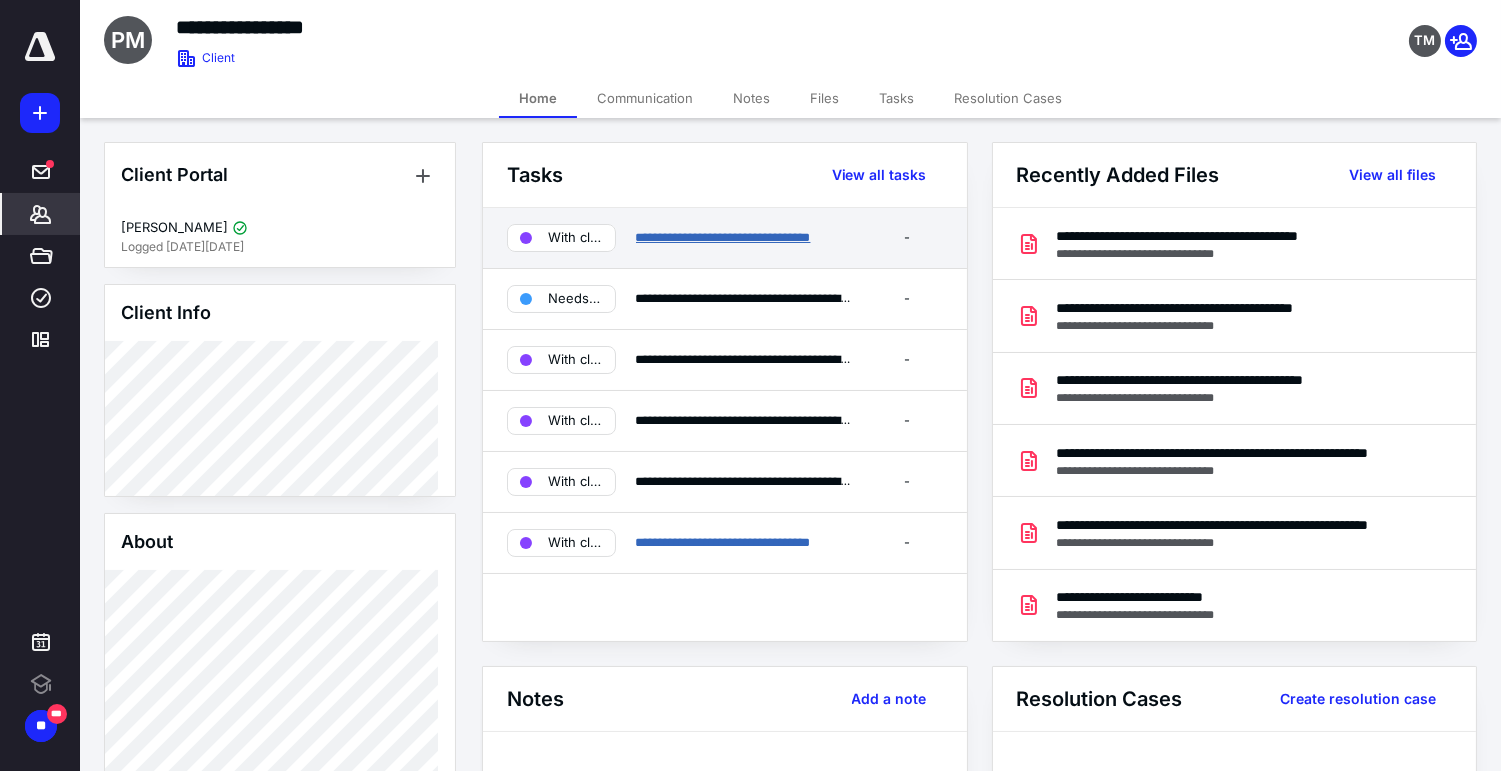 click on "**********" at bounding box center (723, 237) 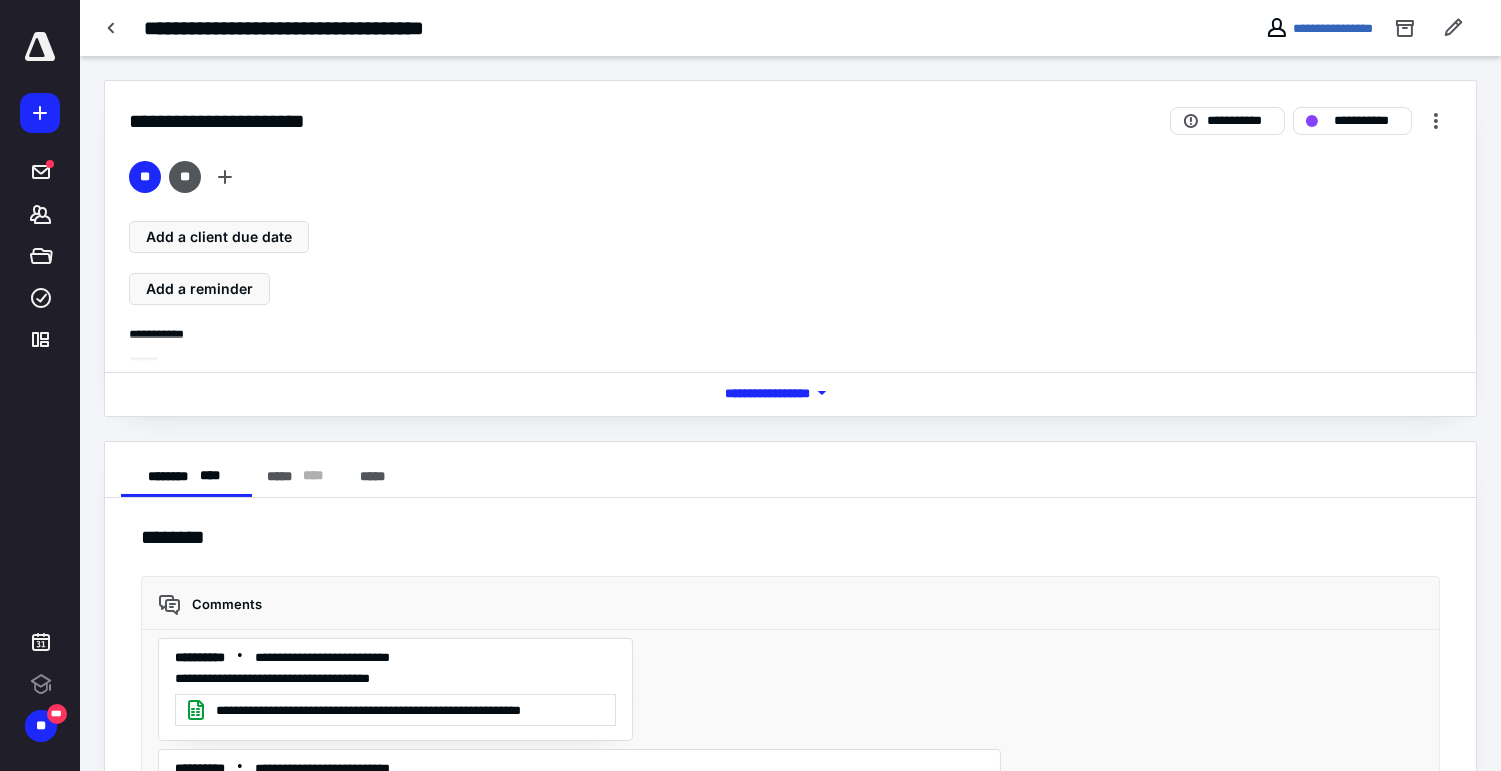 scroll, scrollTop: 3833, scrollLeft: 0, axis: vertical 